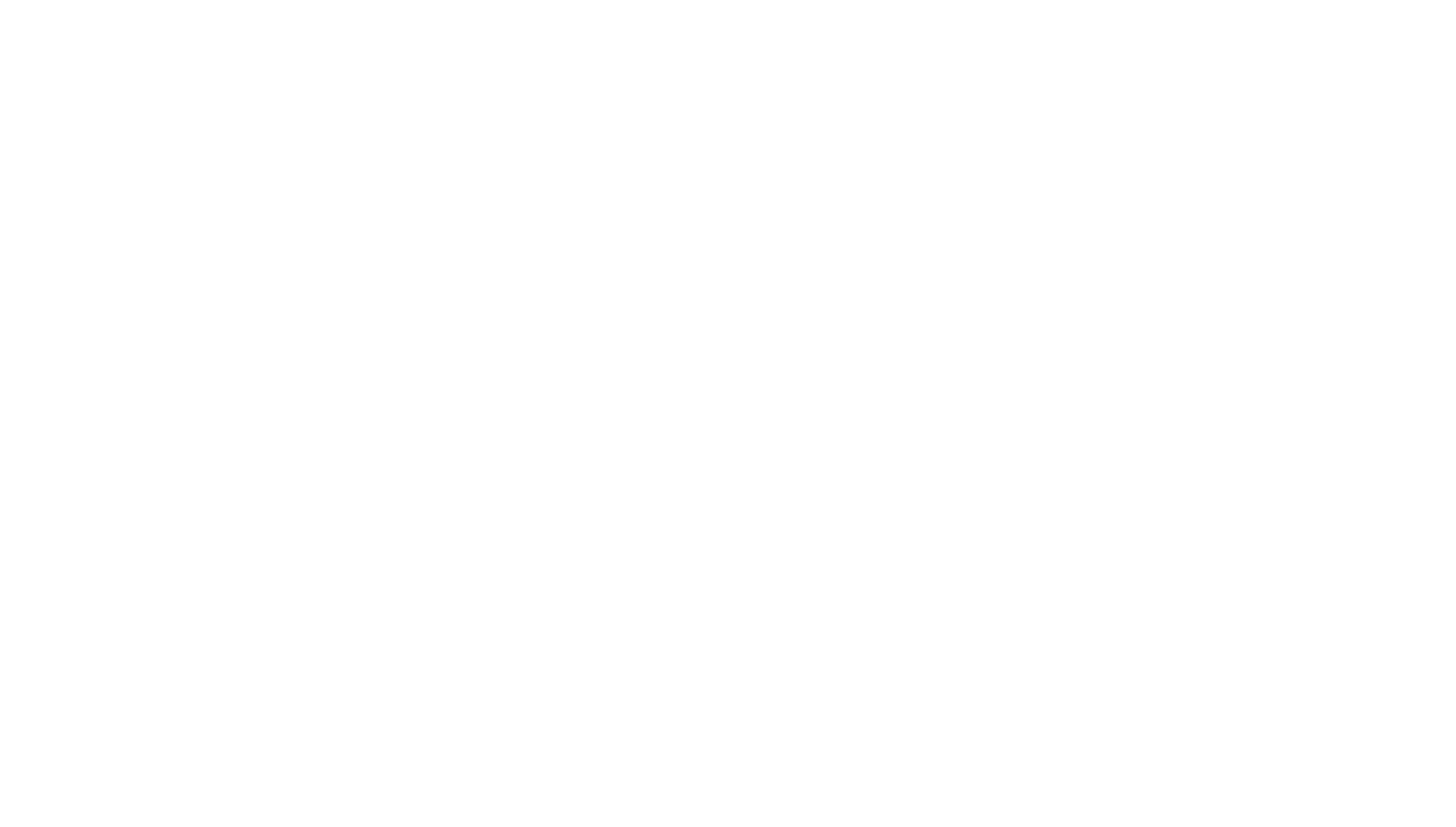 scroll, scrollTop: 0, scrollLeft: 0, axis: both 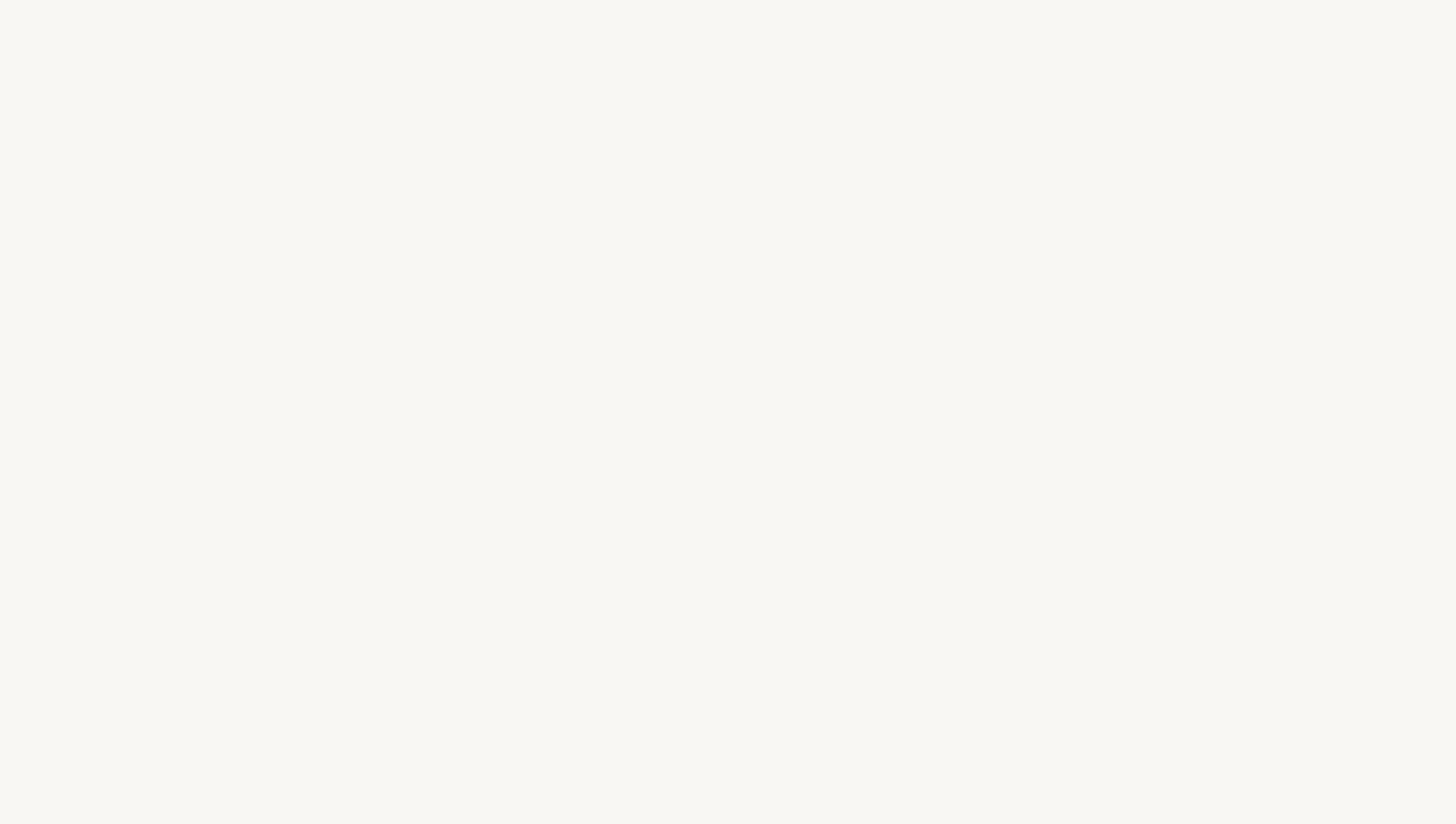 select on "FR" 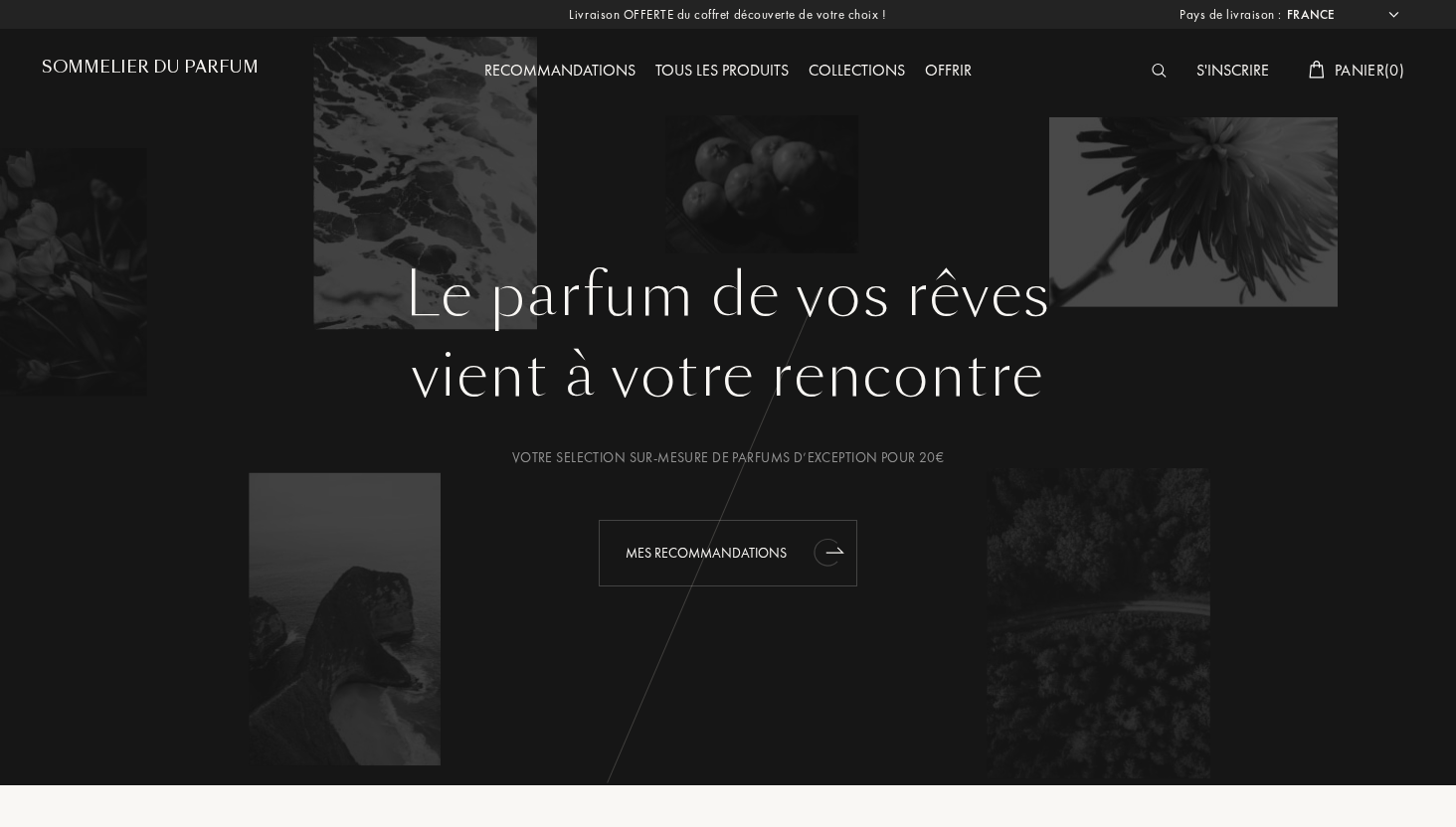 scroll, scrollTop: 0, scrollLeft: 0, axis: both 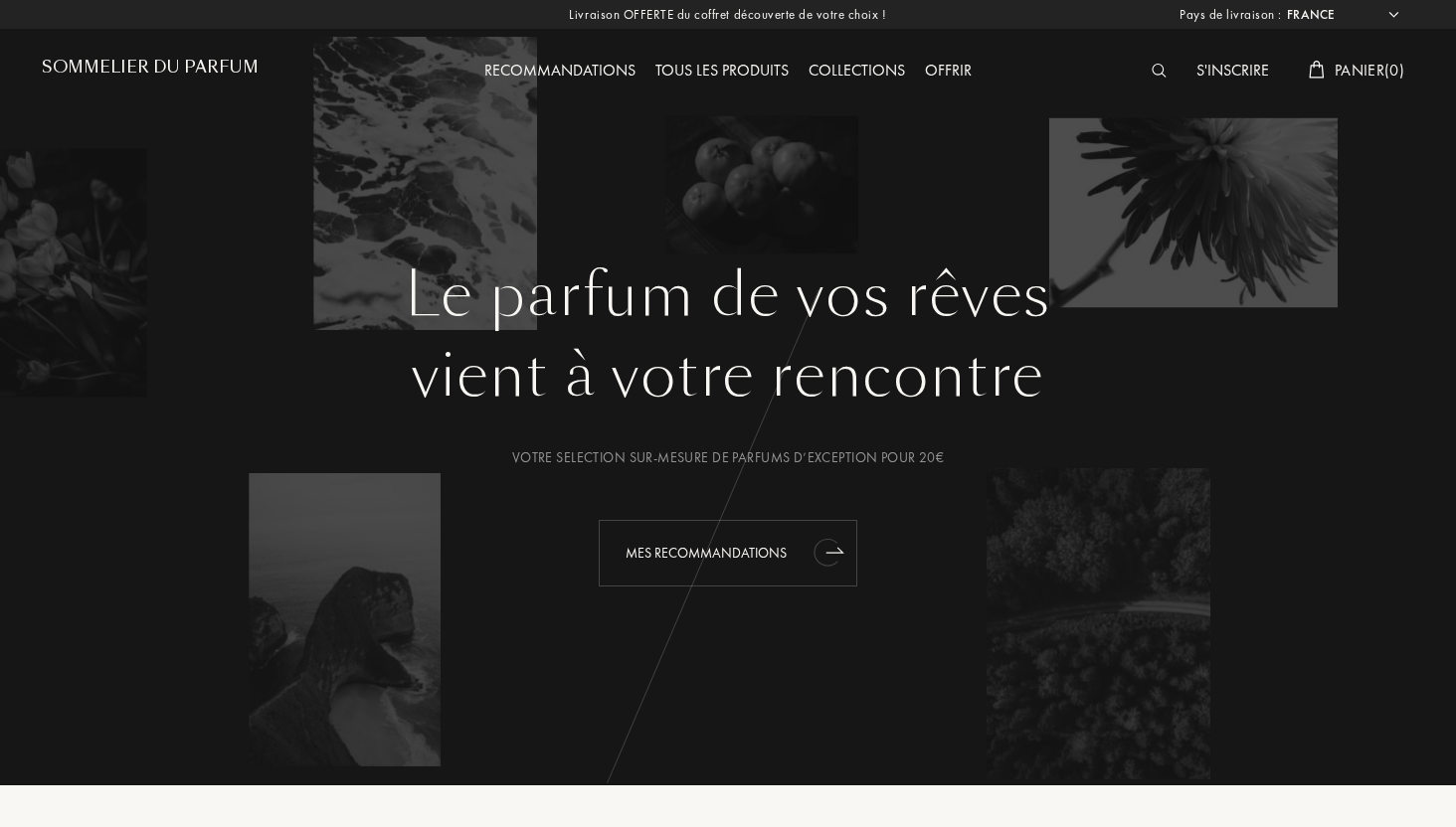click on "Mes Recommandations" at bounding box center (728, 553) 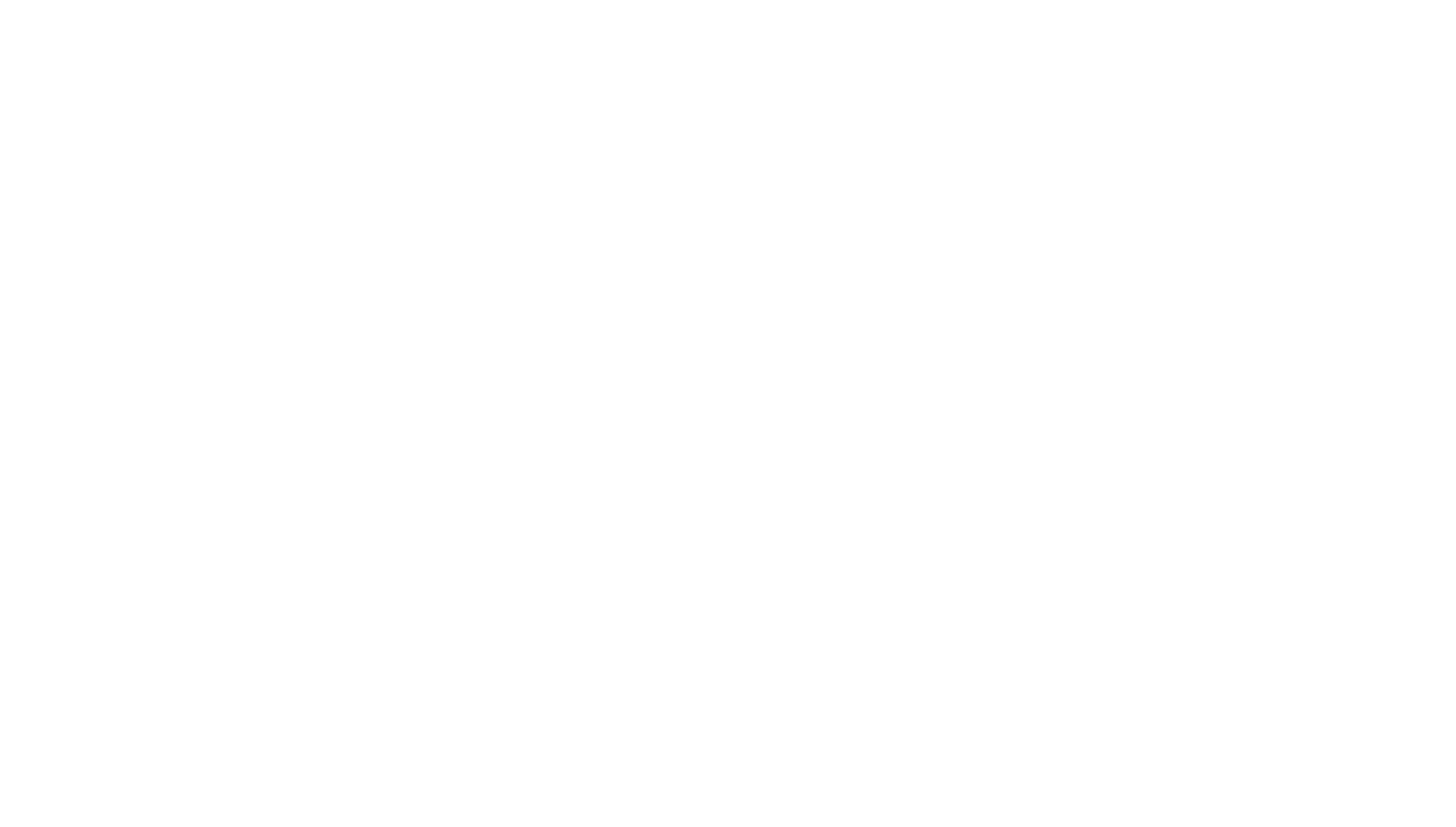 select on "FR" 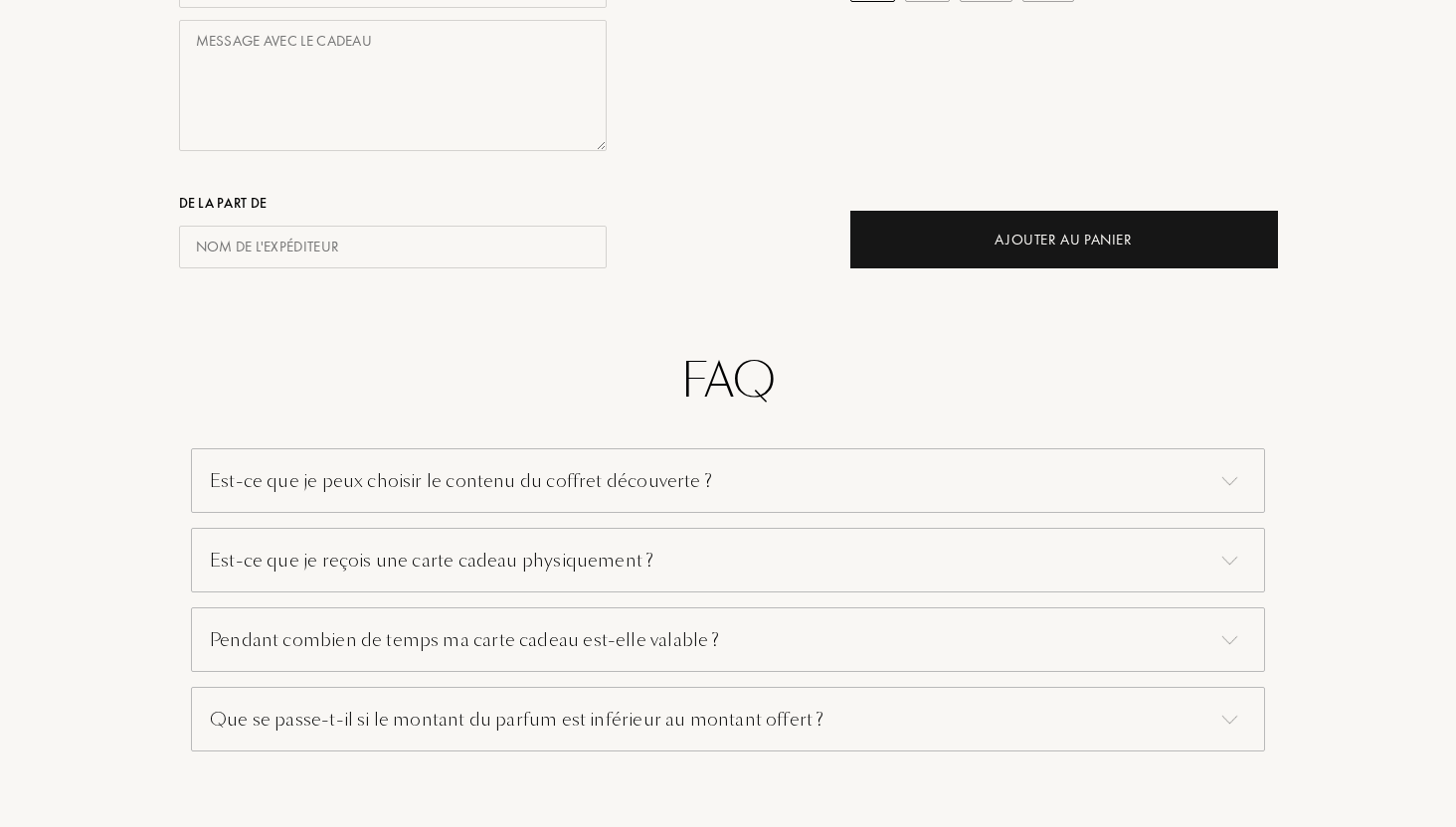 scroll, scrollTop: 1341, scrollLeft: 0, axis: vertical 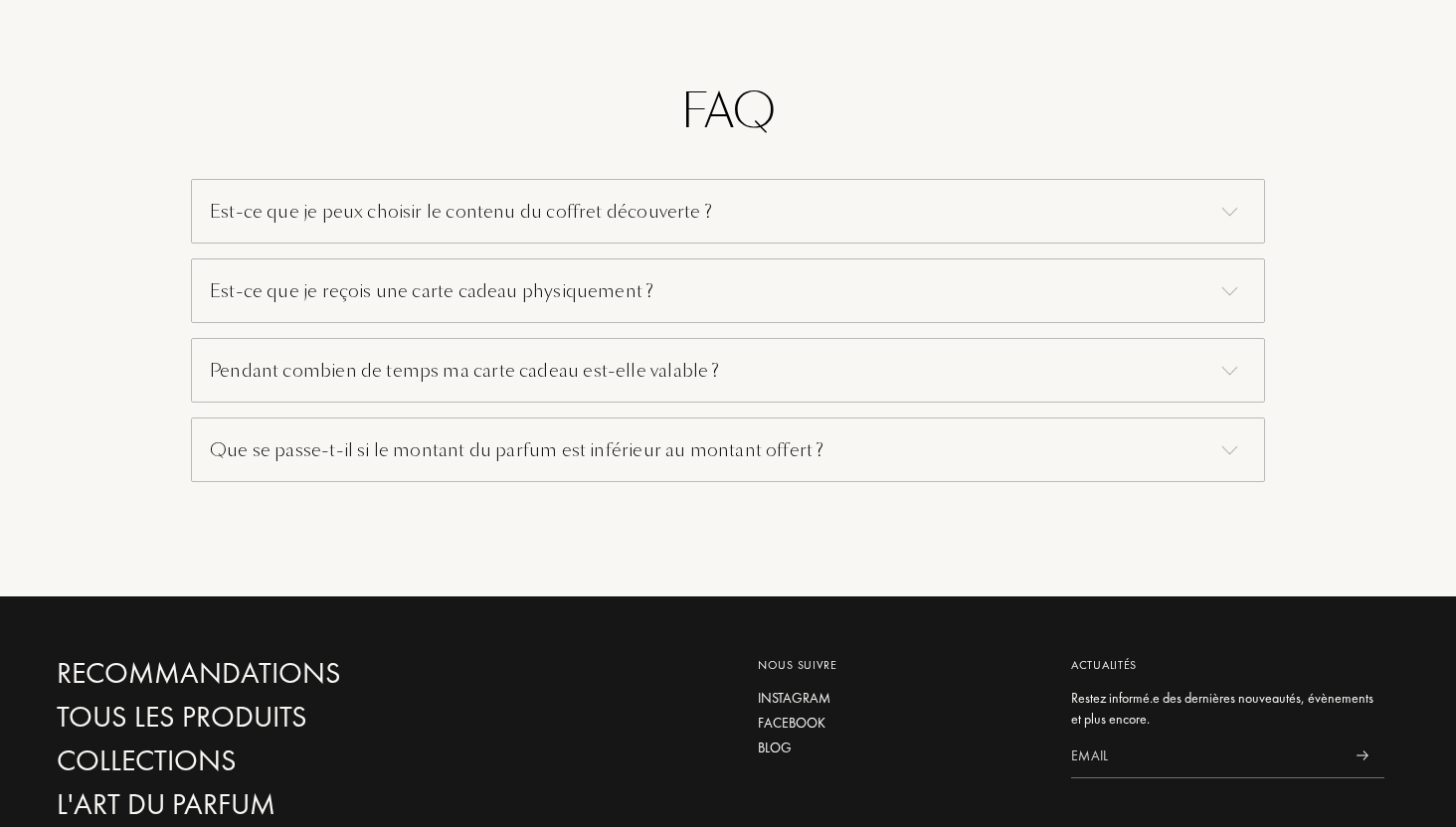 click on "Est-ce que je peux choisir le contenu du coffret découverte ?" at bounding box center (728, 211) 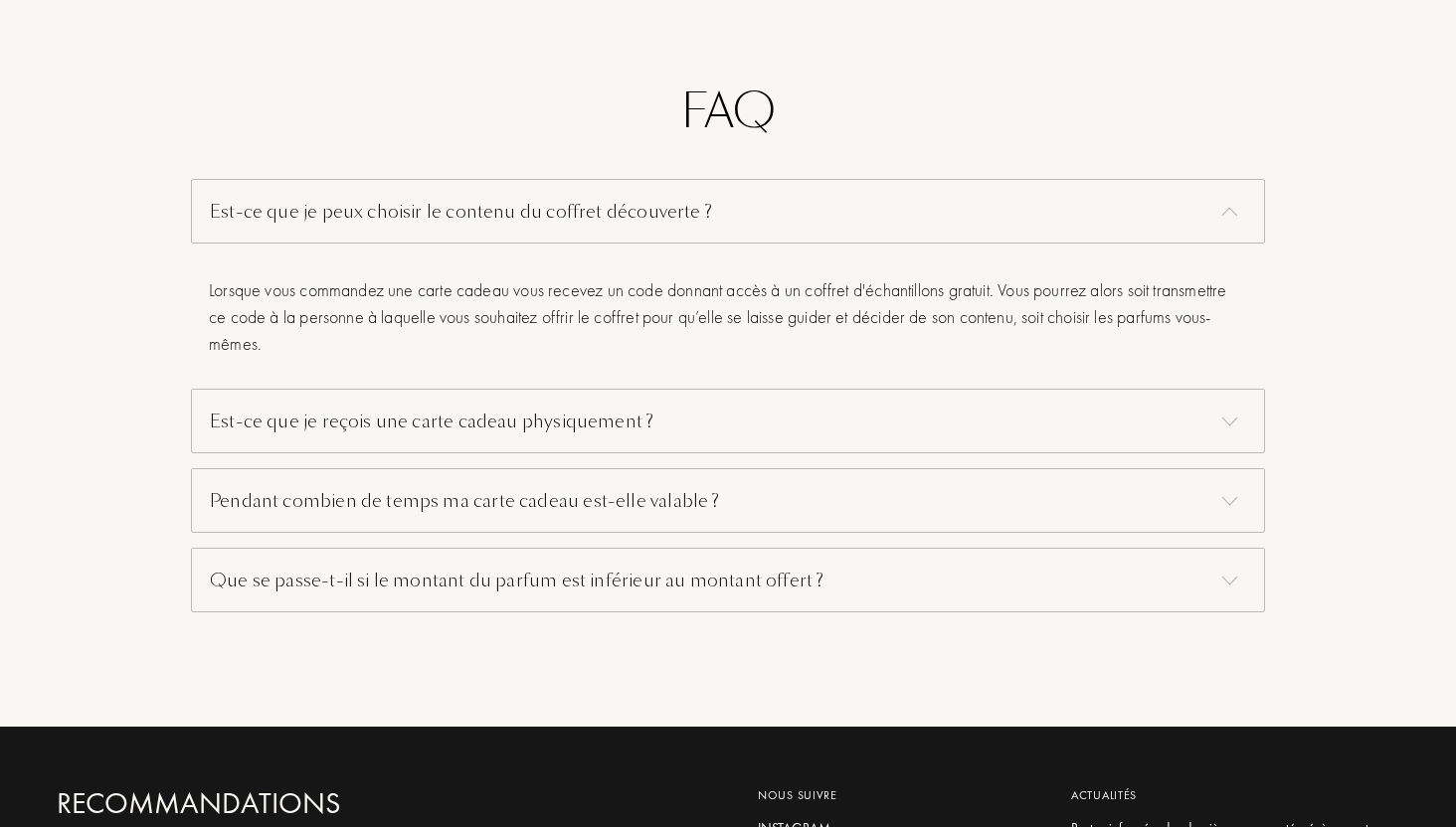 click on "Est-ce que je peux choisir le contenu du coffret découverte ?" at bounding box center [728, 211] 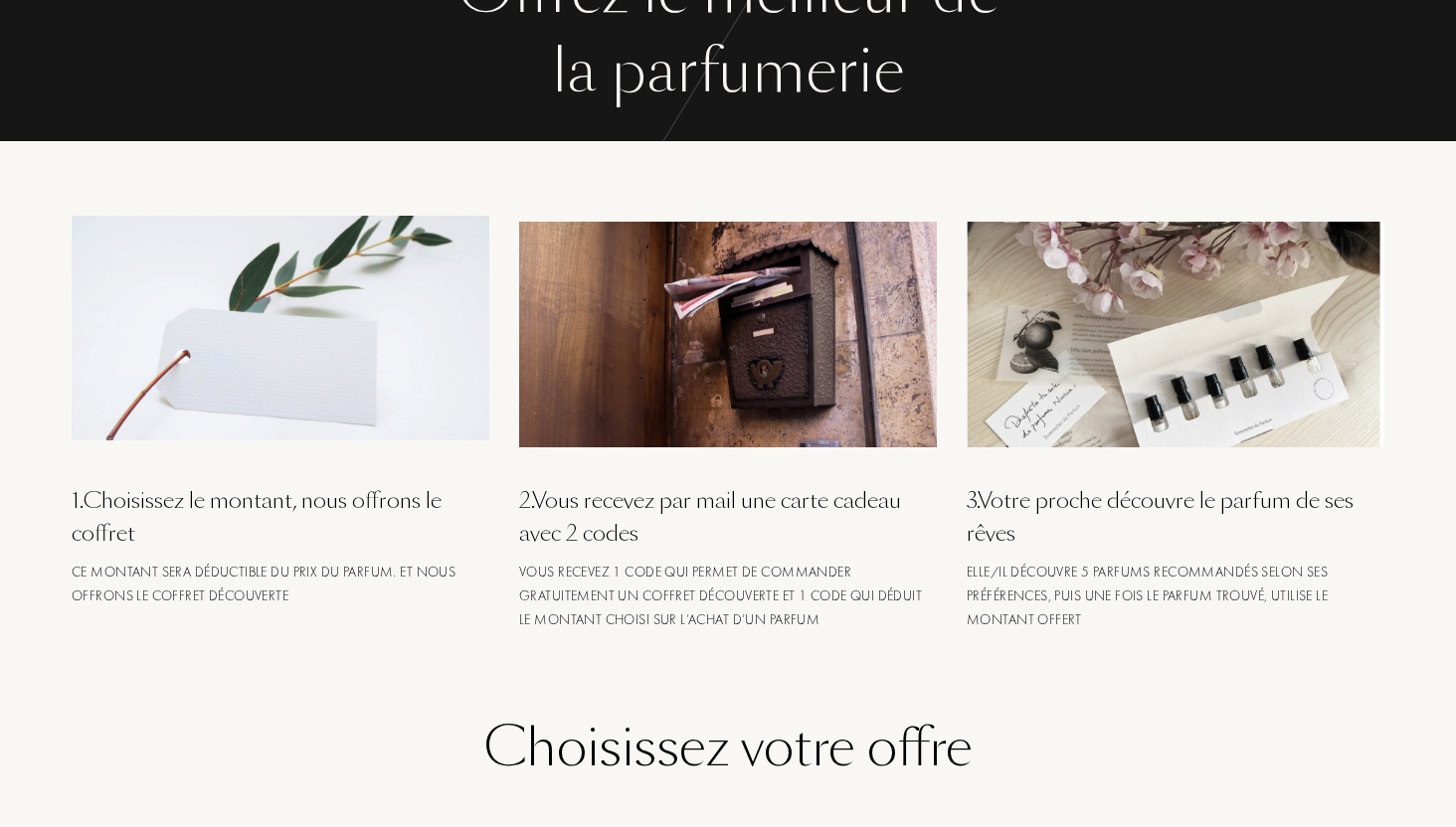 scroll, scrollTop: 0, scrollLeft: 0, axis: both 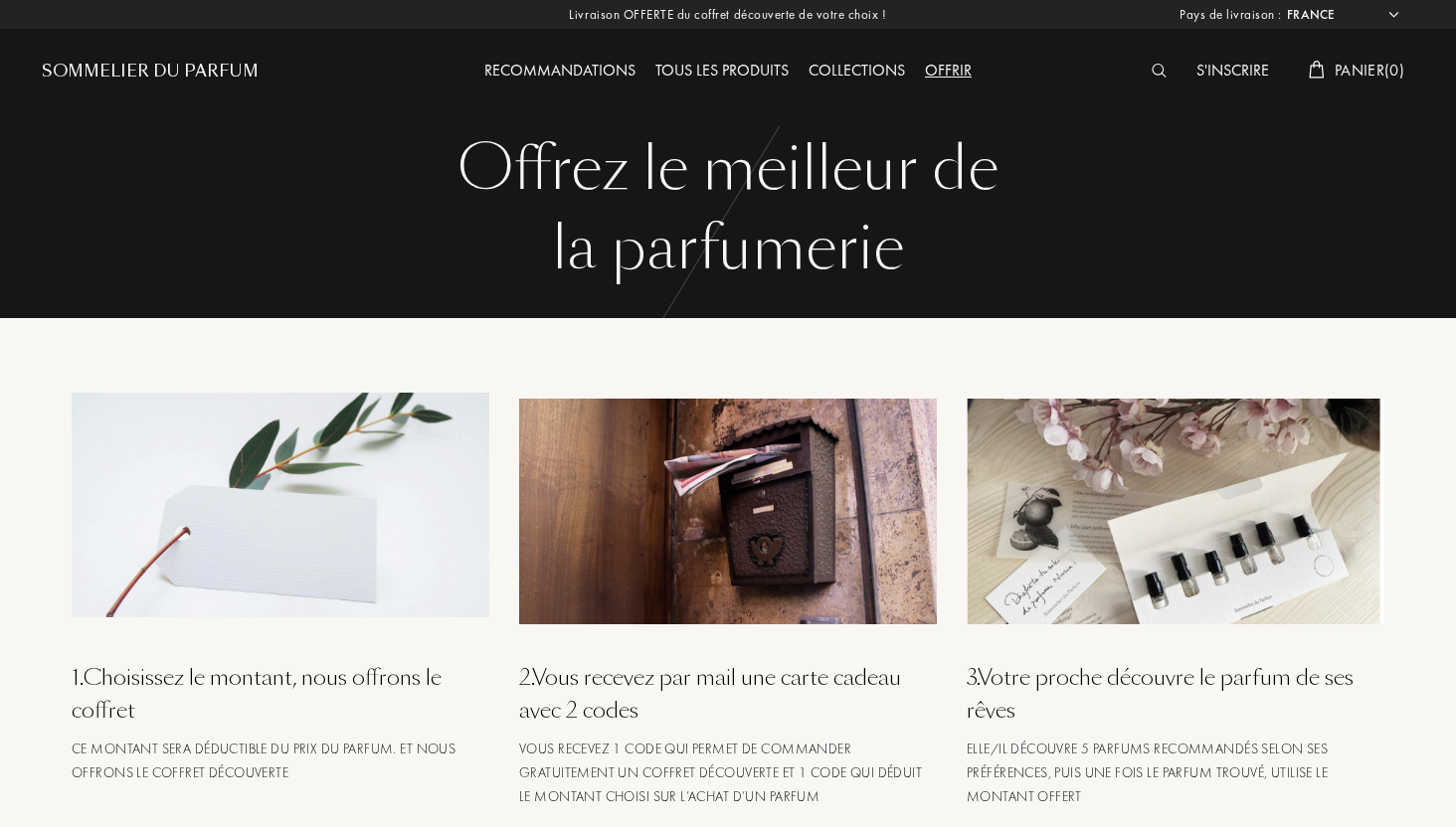 click on "Recommandations" at bounding box center (560, 72) 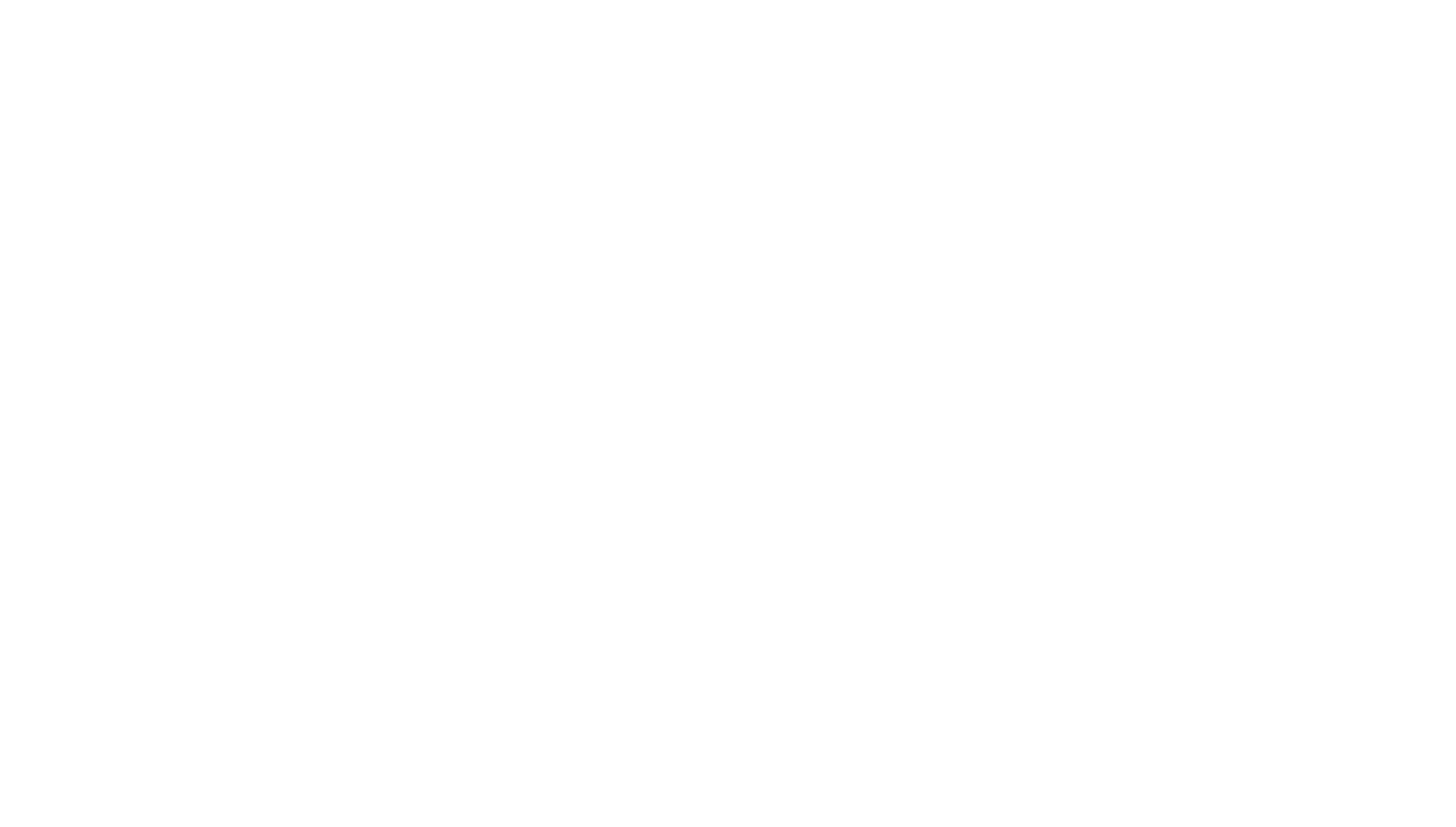 select on "FR" 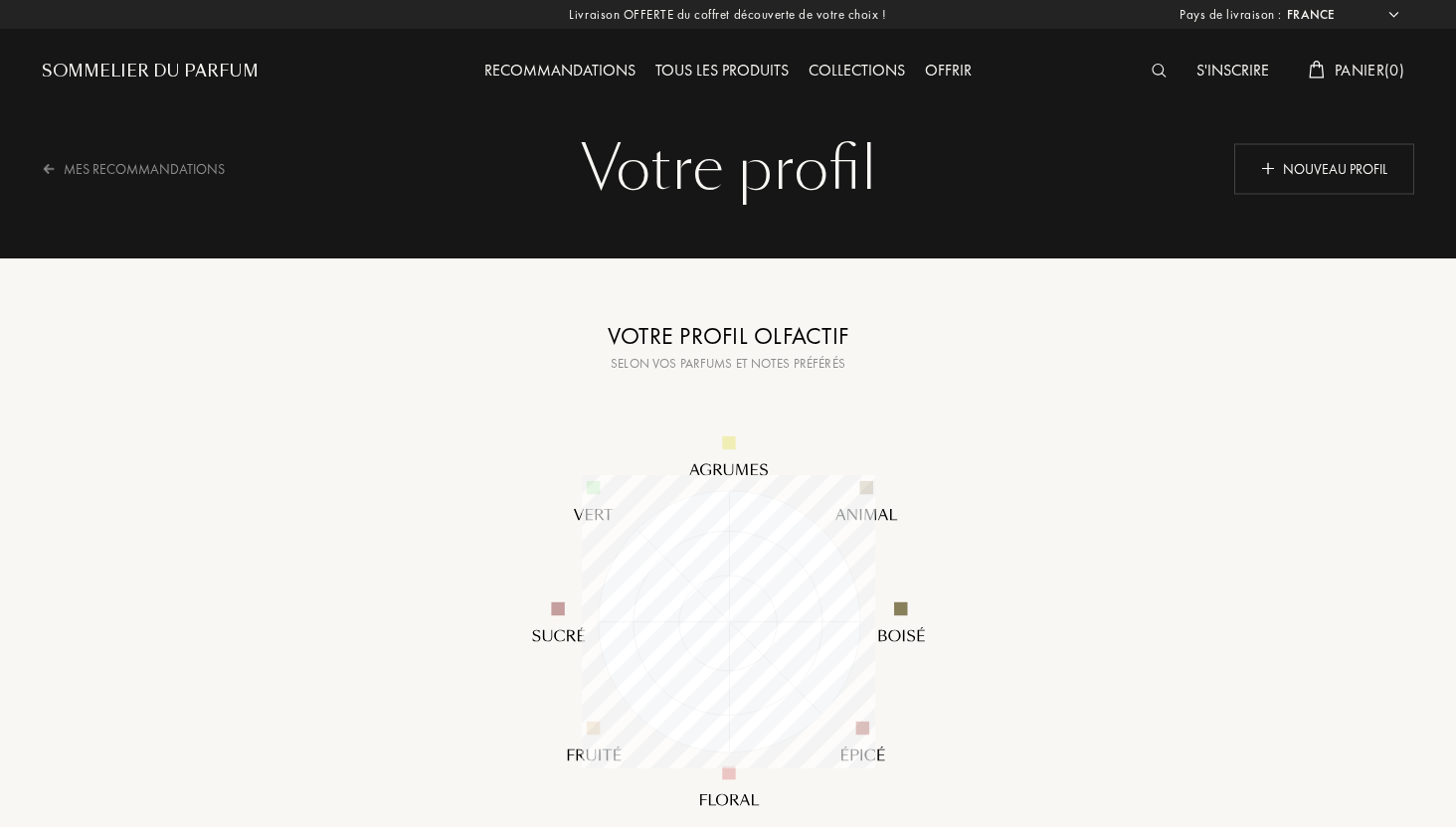 scroll, scrollTop: 993697, scrollLeft: 994242, axis: both 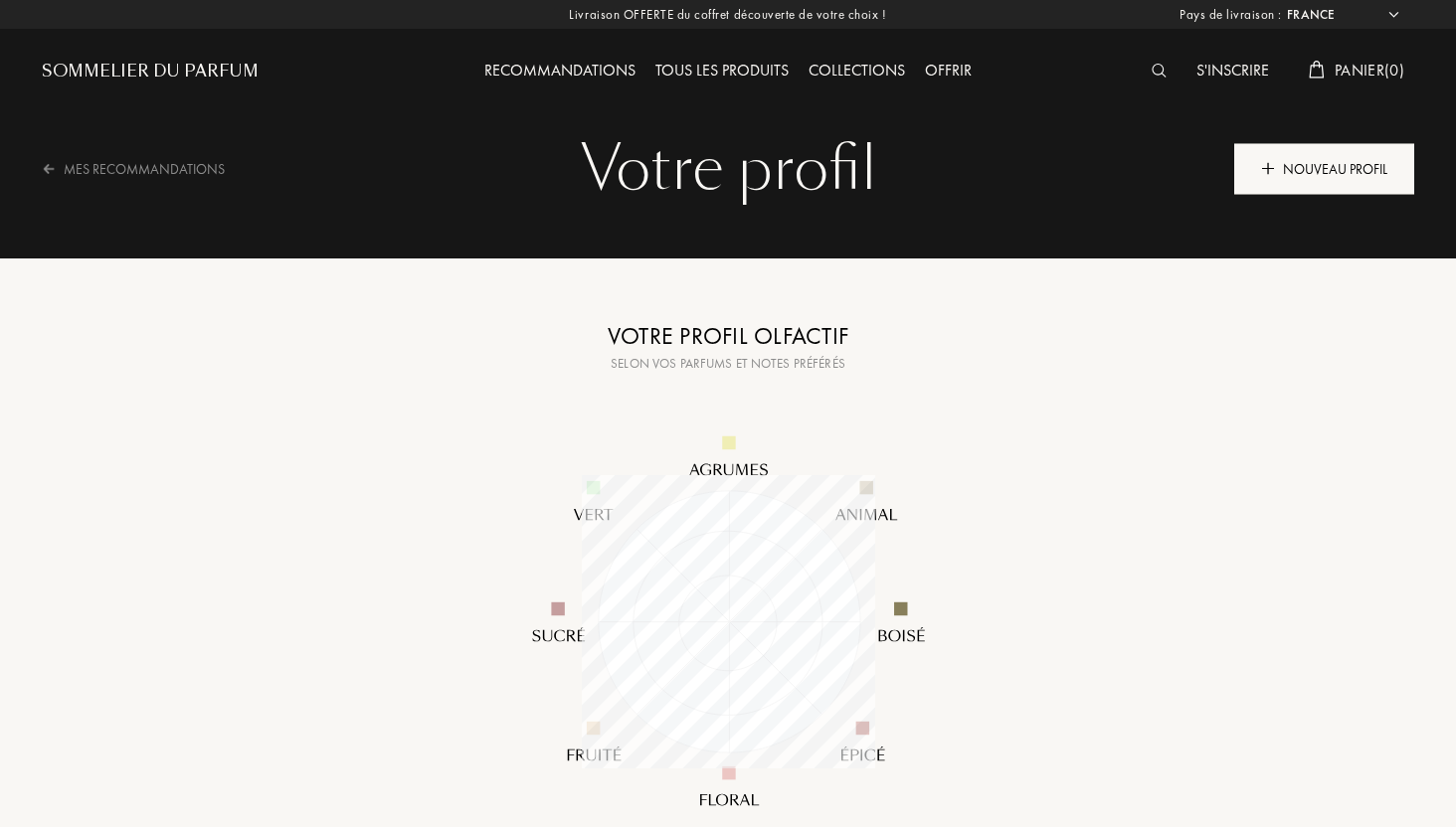 click on "Nouveau profil" at bounding box center (1324, 168) 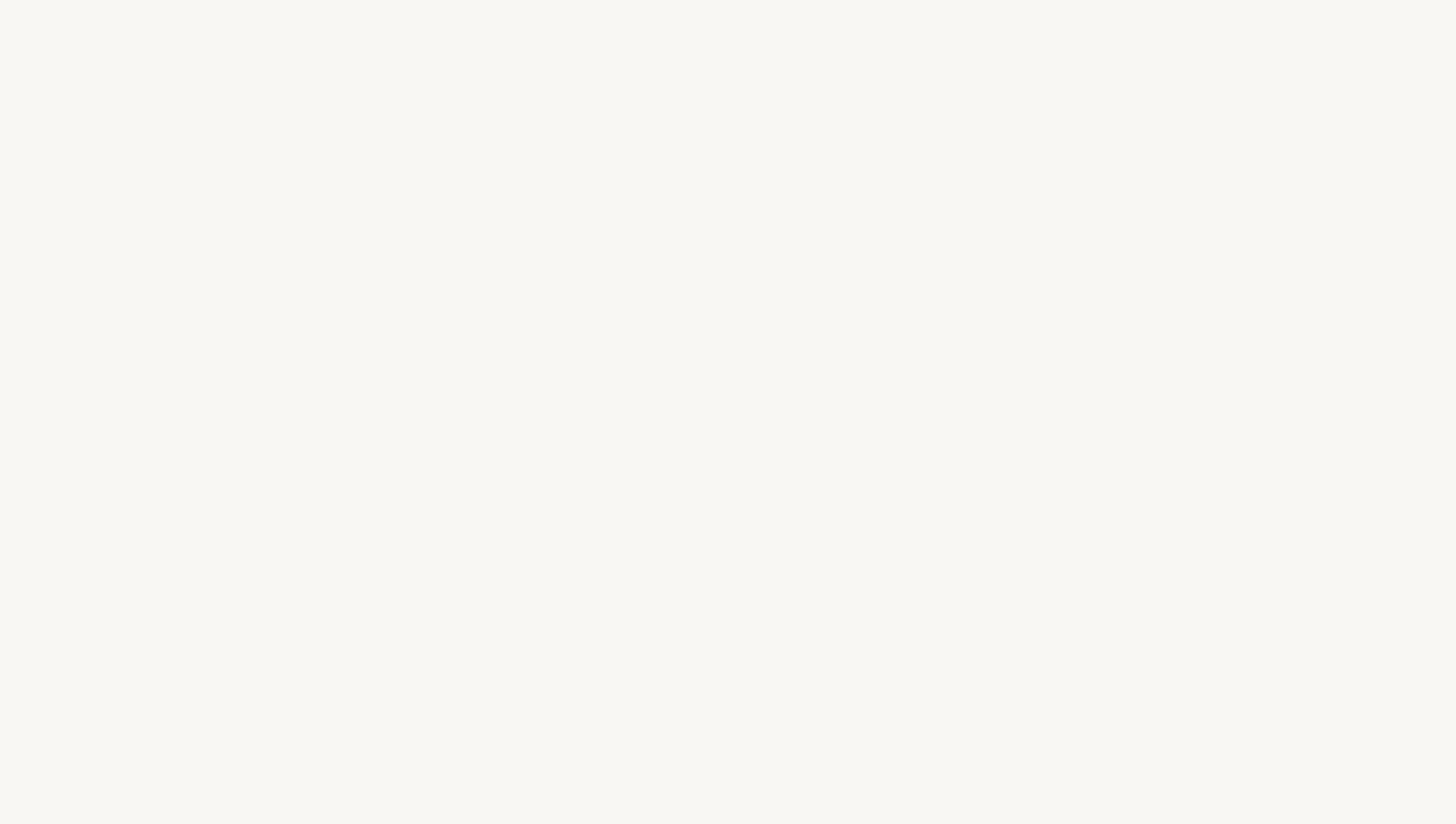 scroll, scrollTop: 0, scrollLeft: 0, axis: both 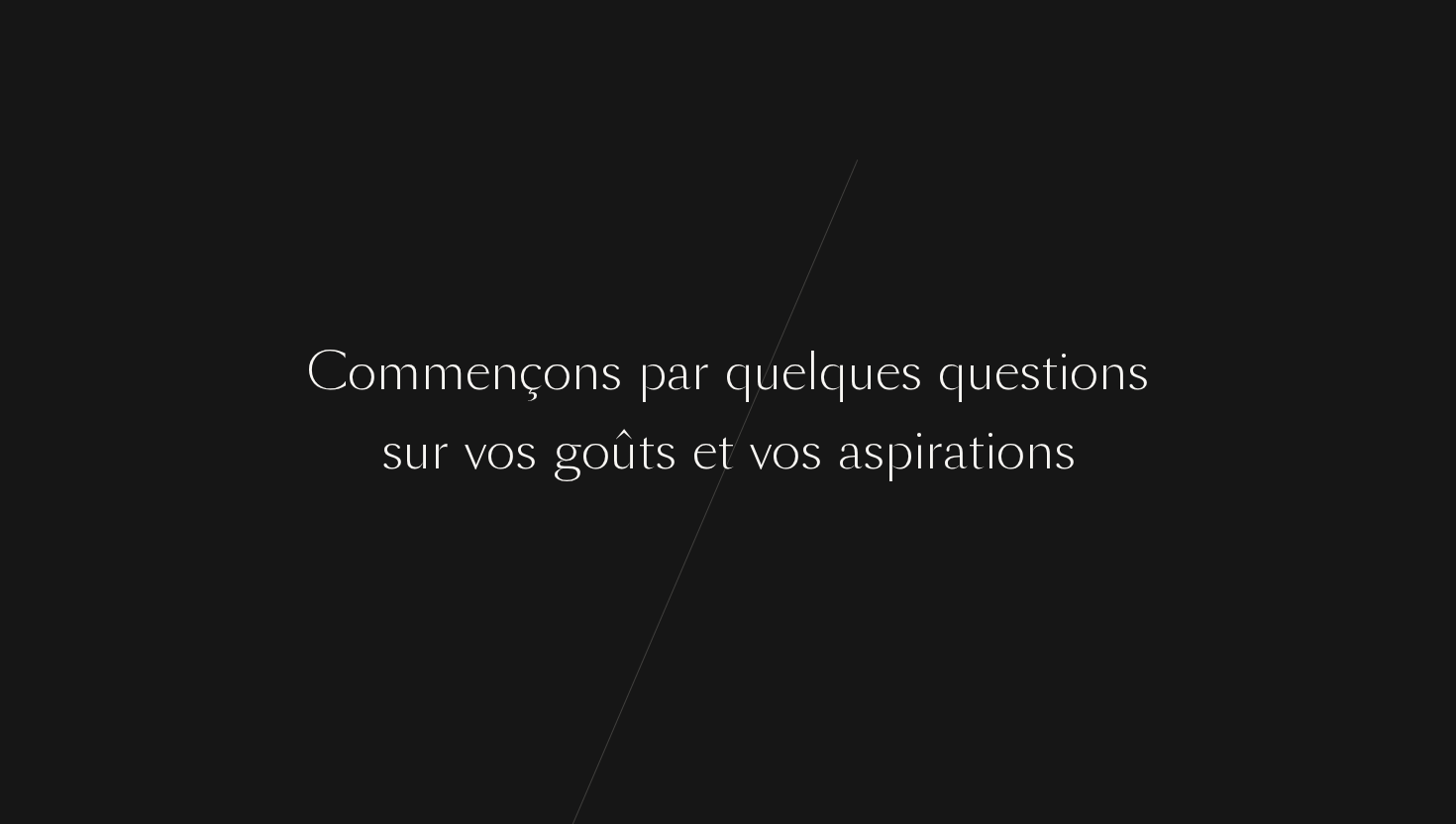 click on "q" at bounding box center [833, 372] 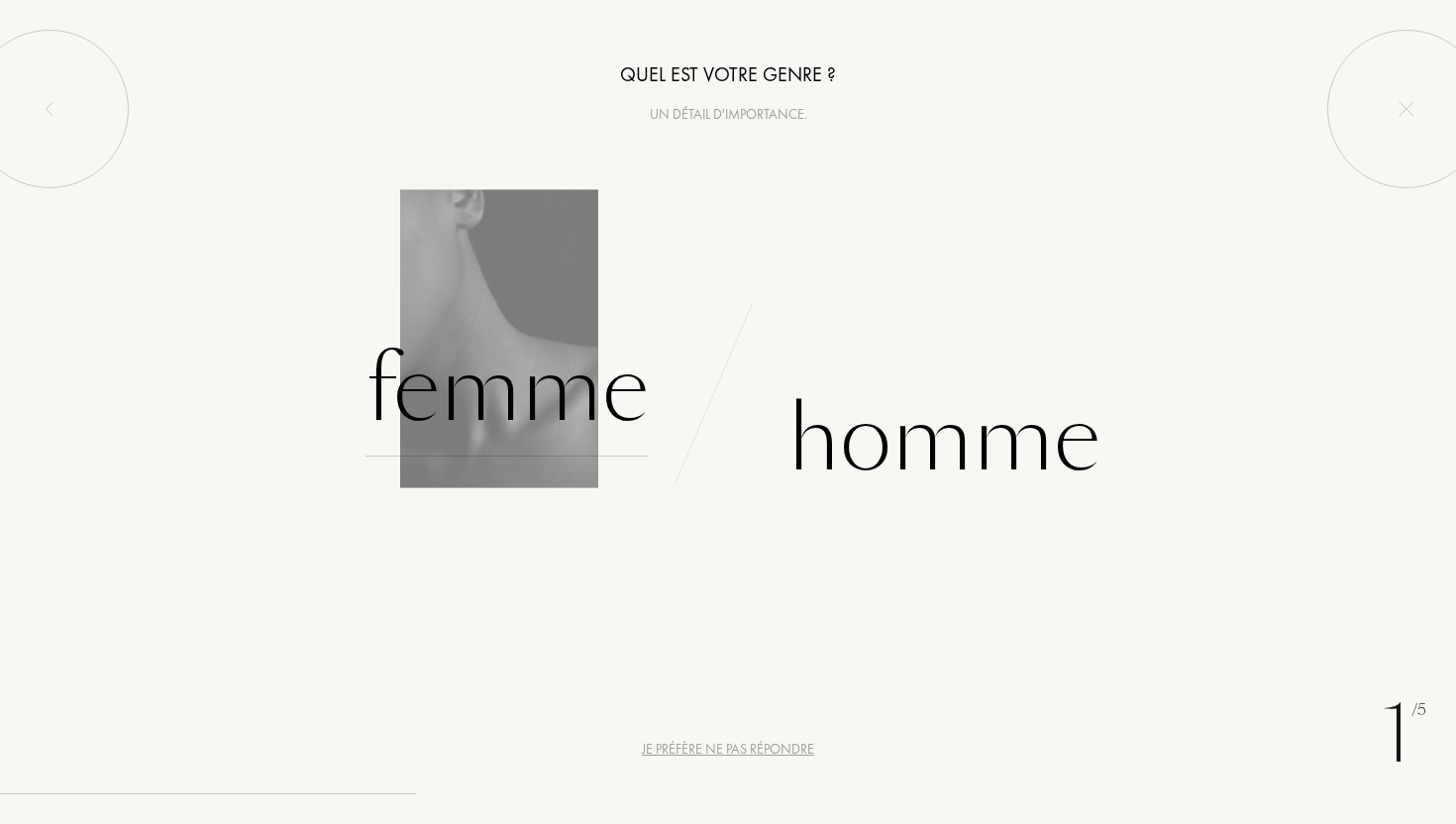 click on "Femme" at bounding box center [507, 389] 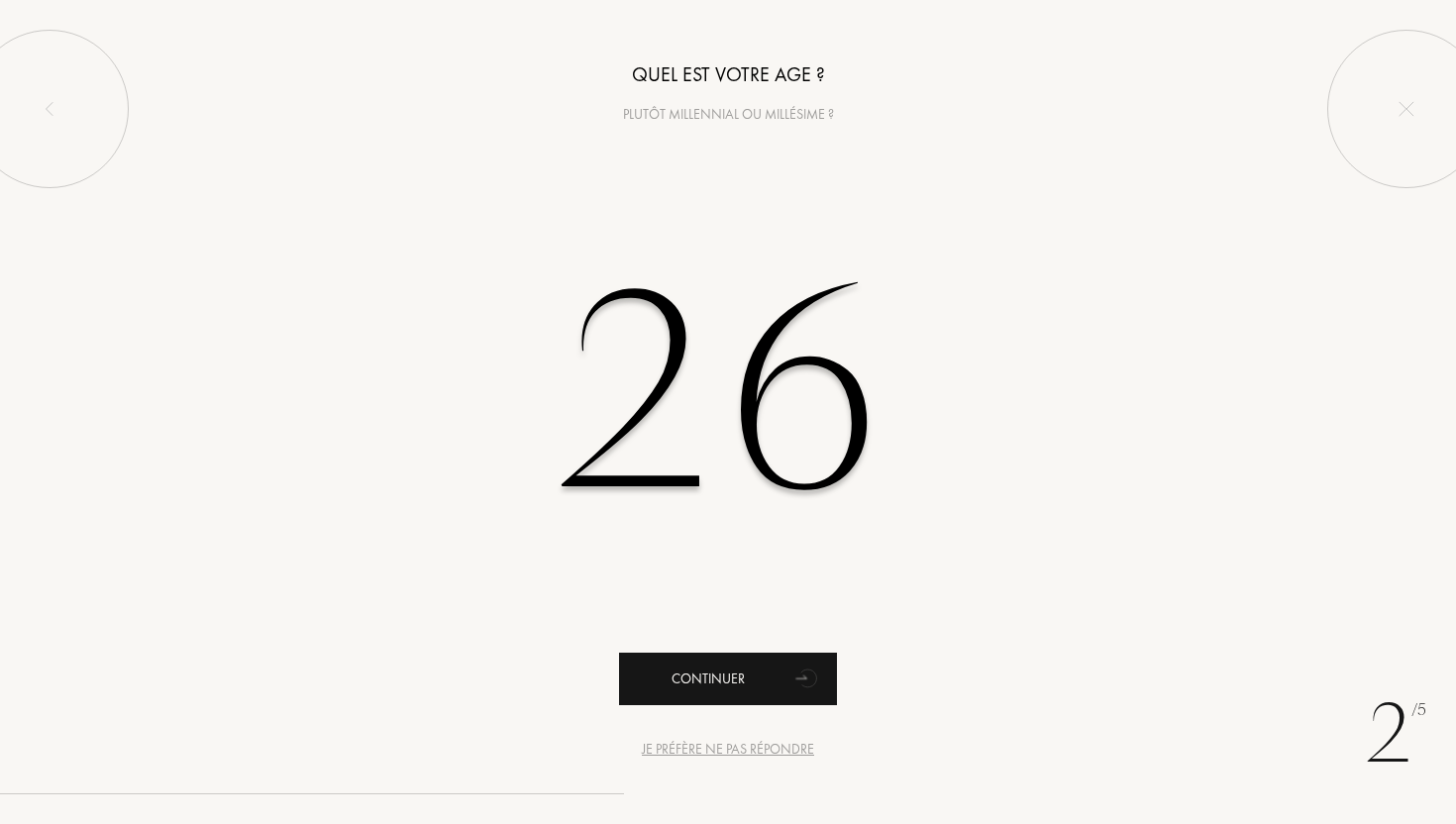 type on "26" 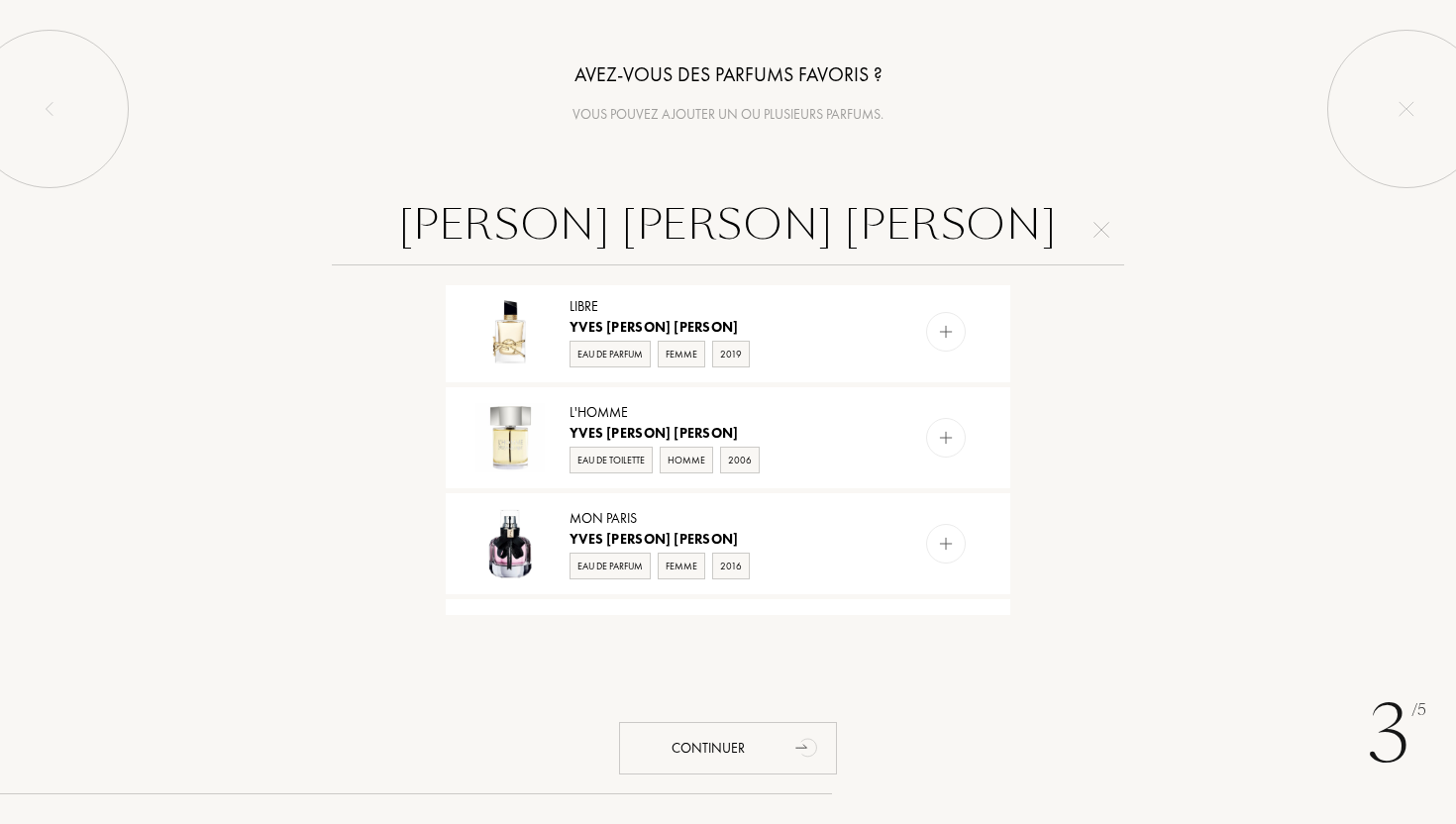 scroll, scrollTop: 582, scrollLeft: 0, axis: vertical 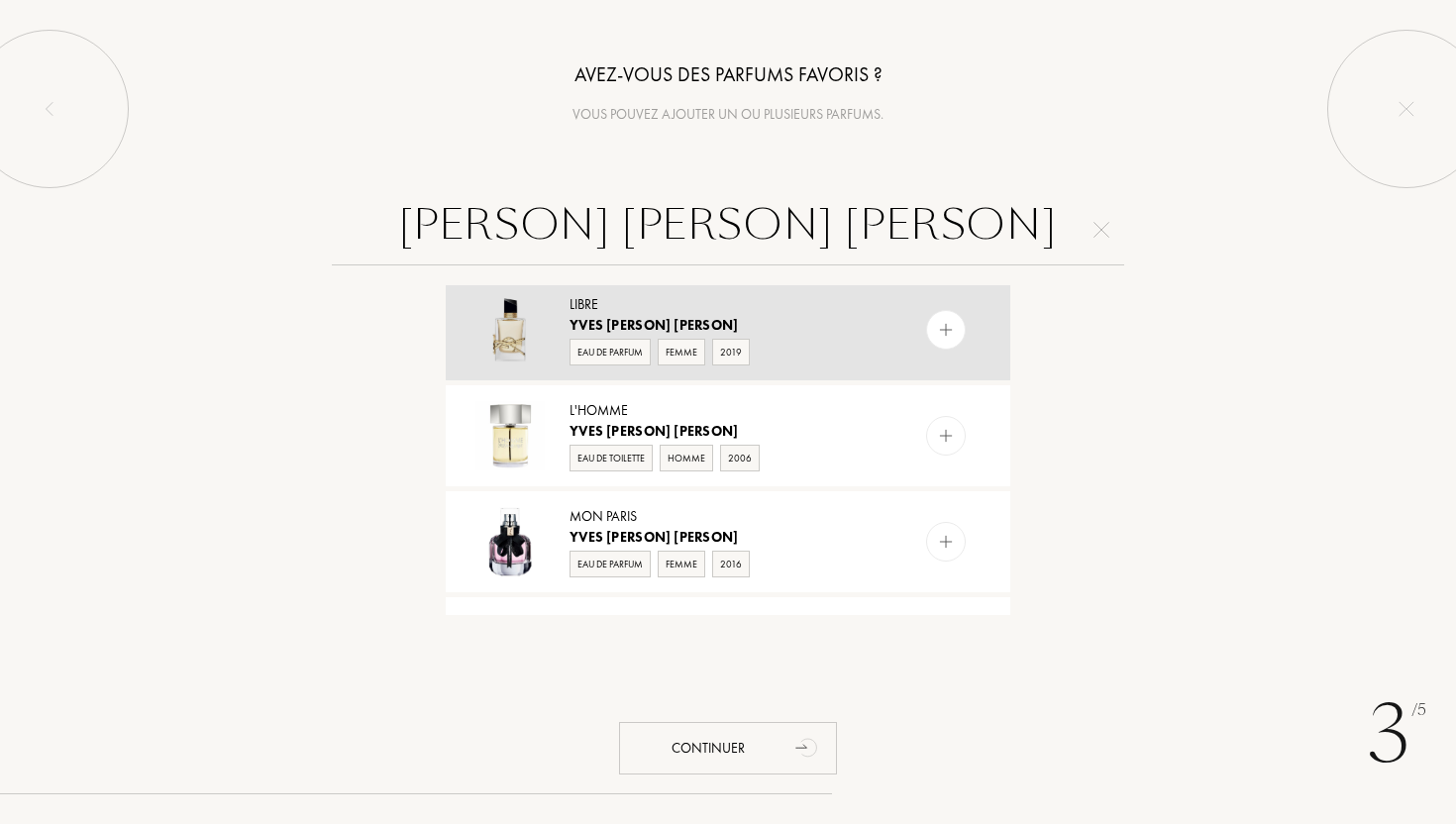 type on "yves saint laurent" 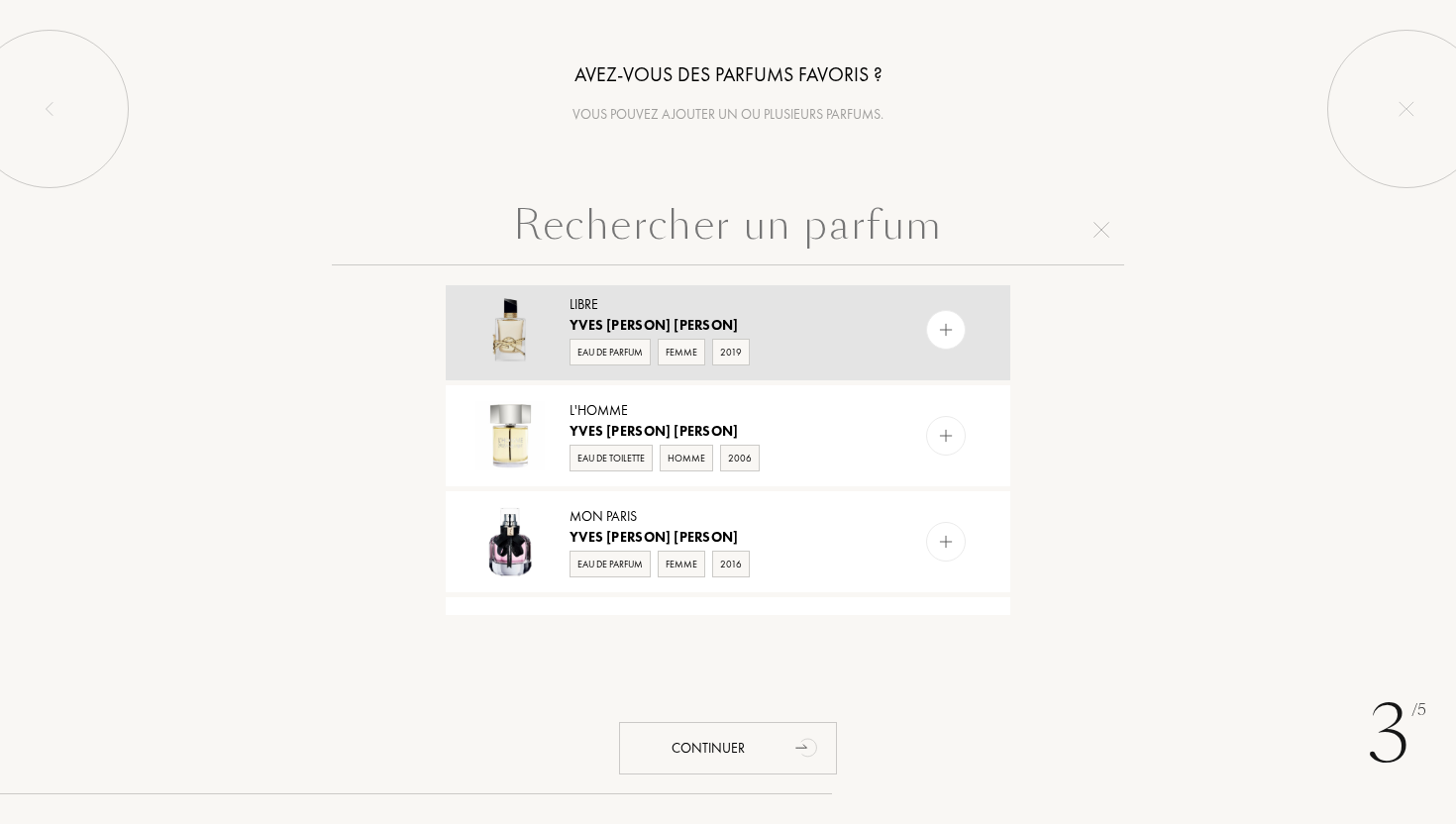 scroll, scrollTop: 0, scrollLeft: 0, axis: both 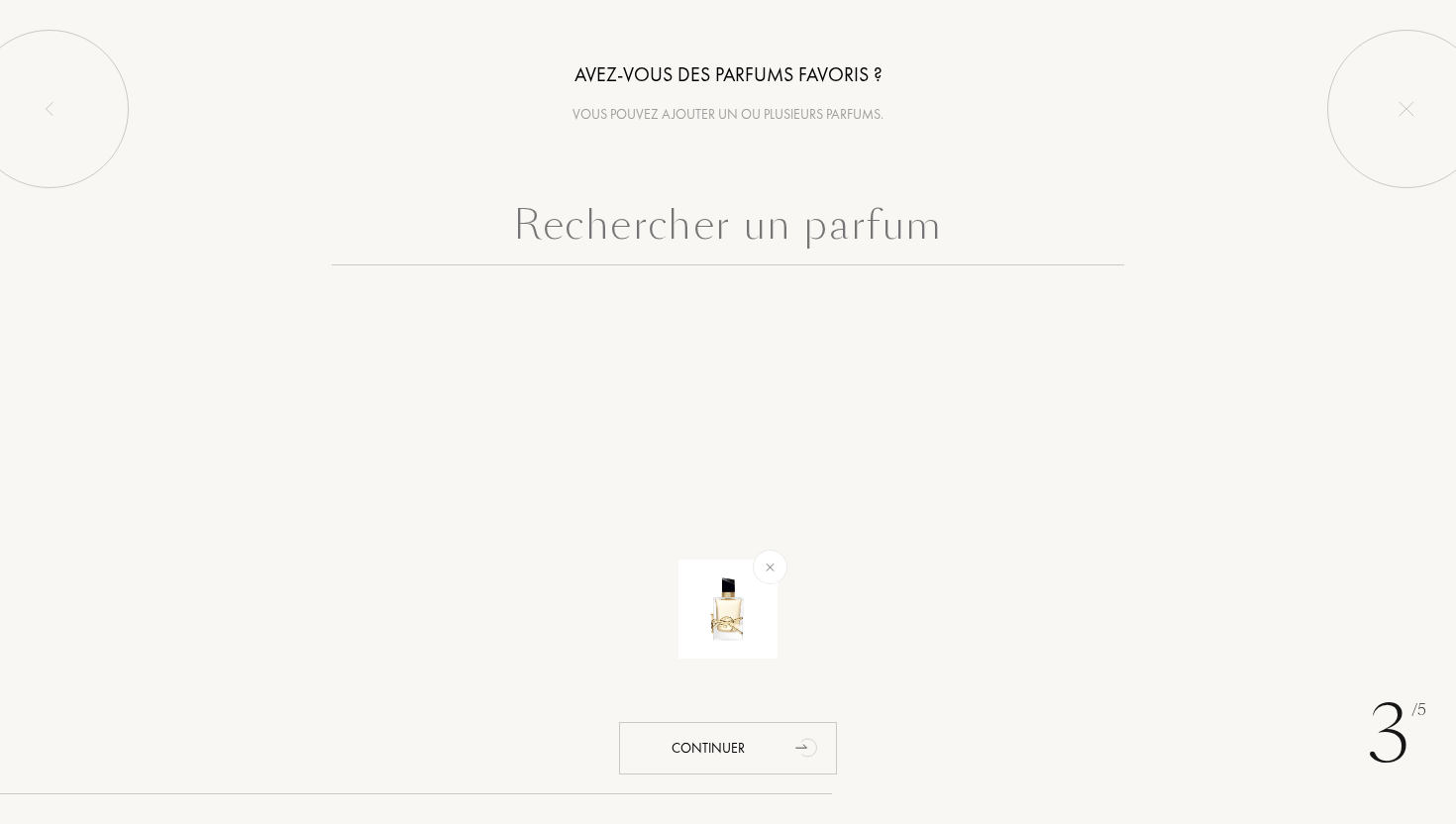 click at bounding box center (728, 230) 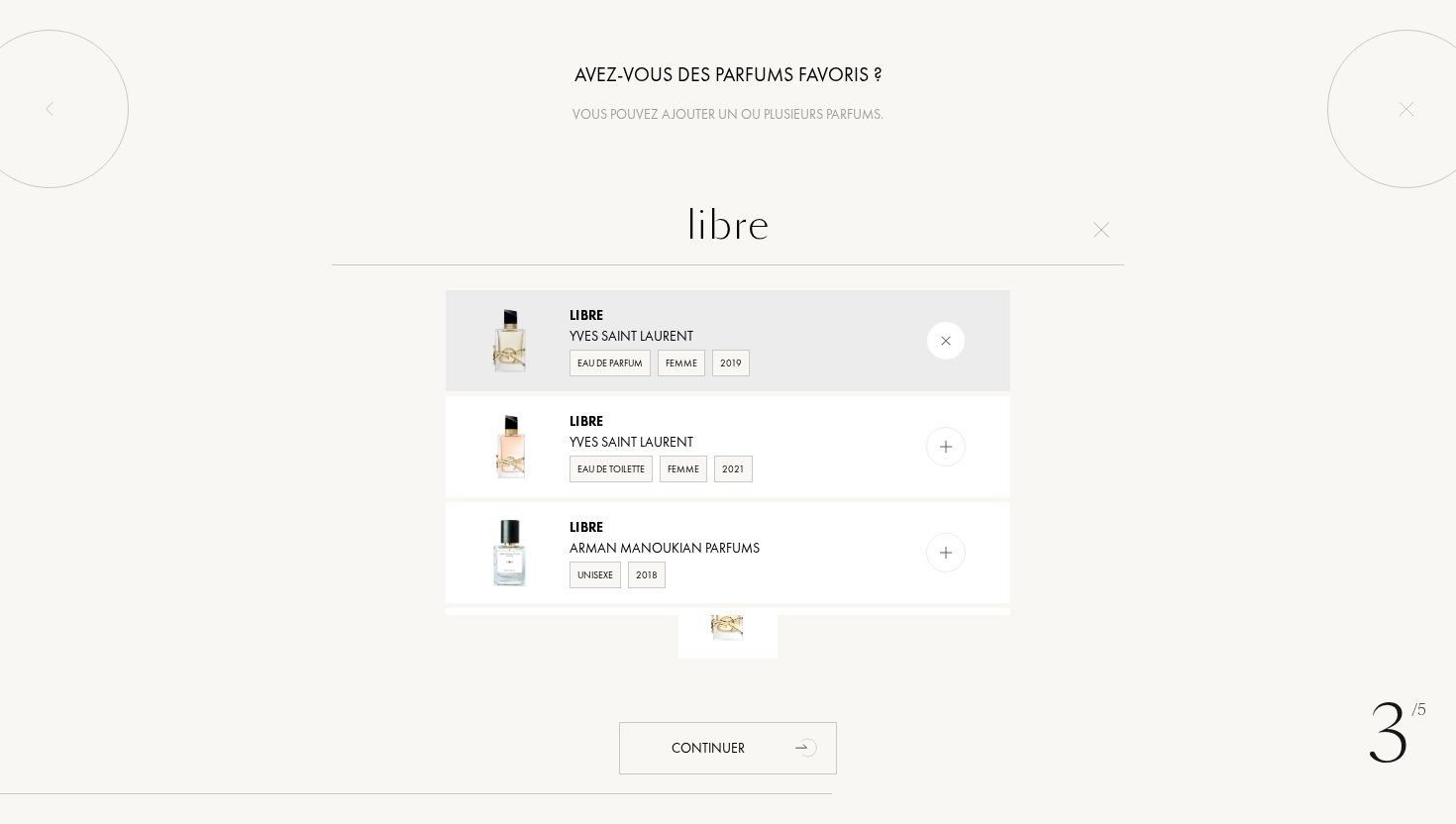 type on "libre" 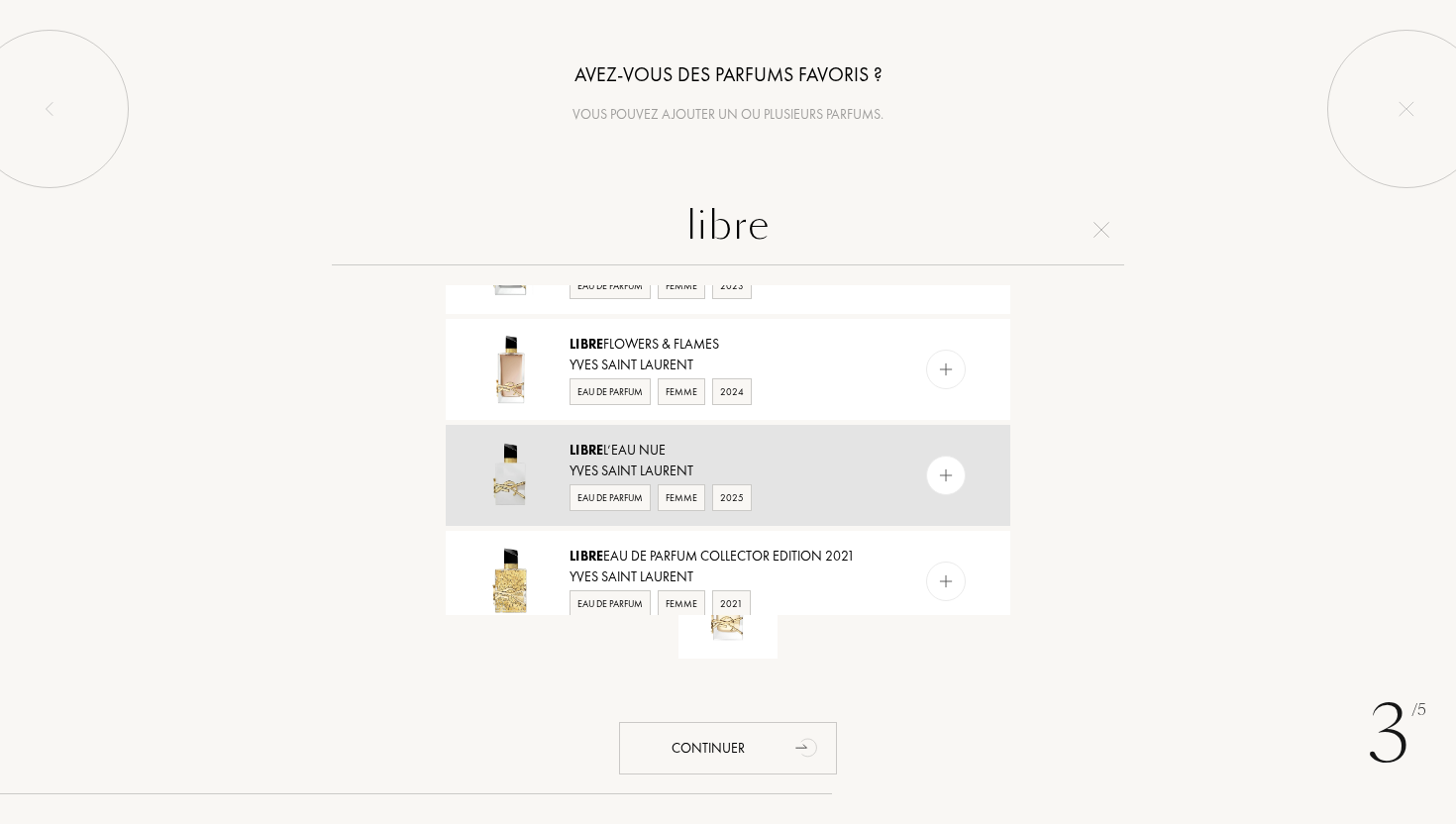 scroll, scrollTop: 644, scrollLeft: 0, axis: vertical 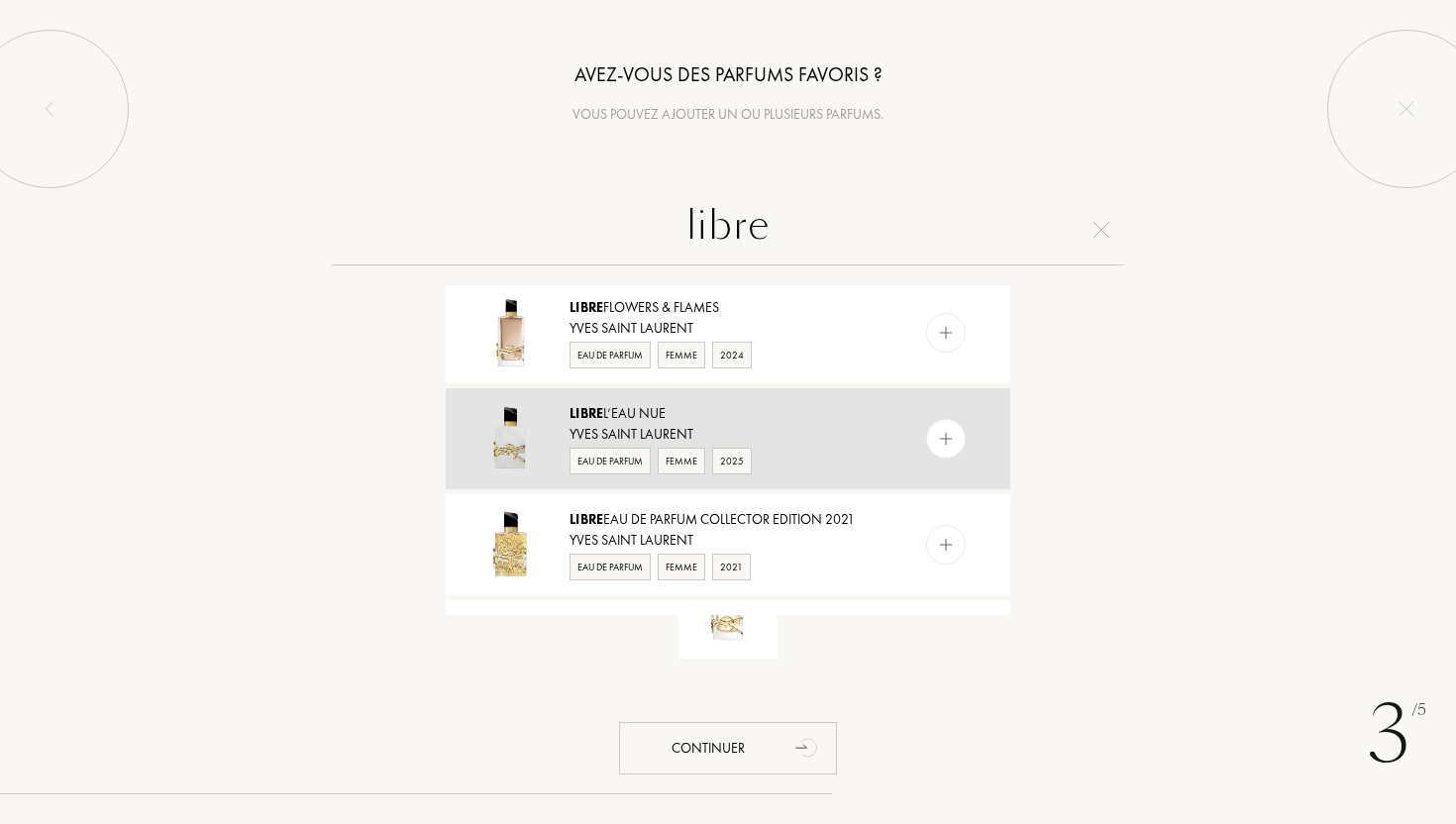 click at bounding box center (946, 439) 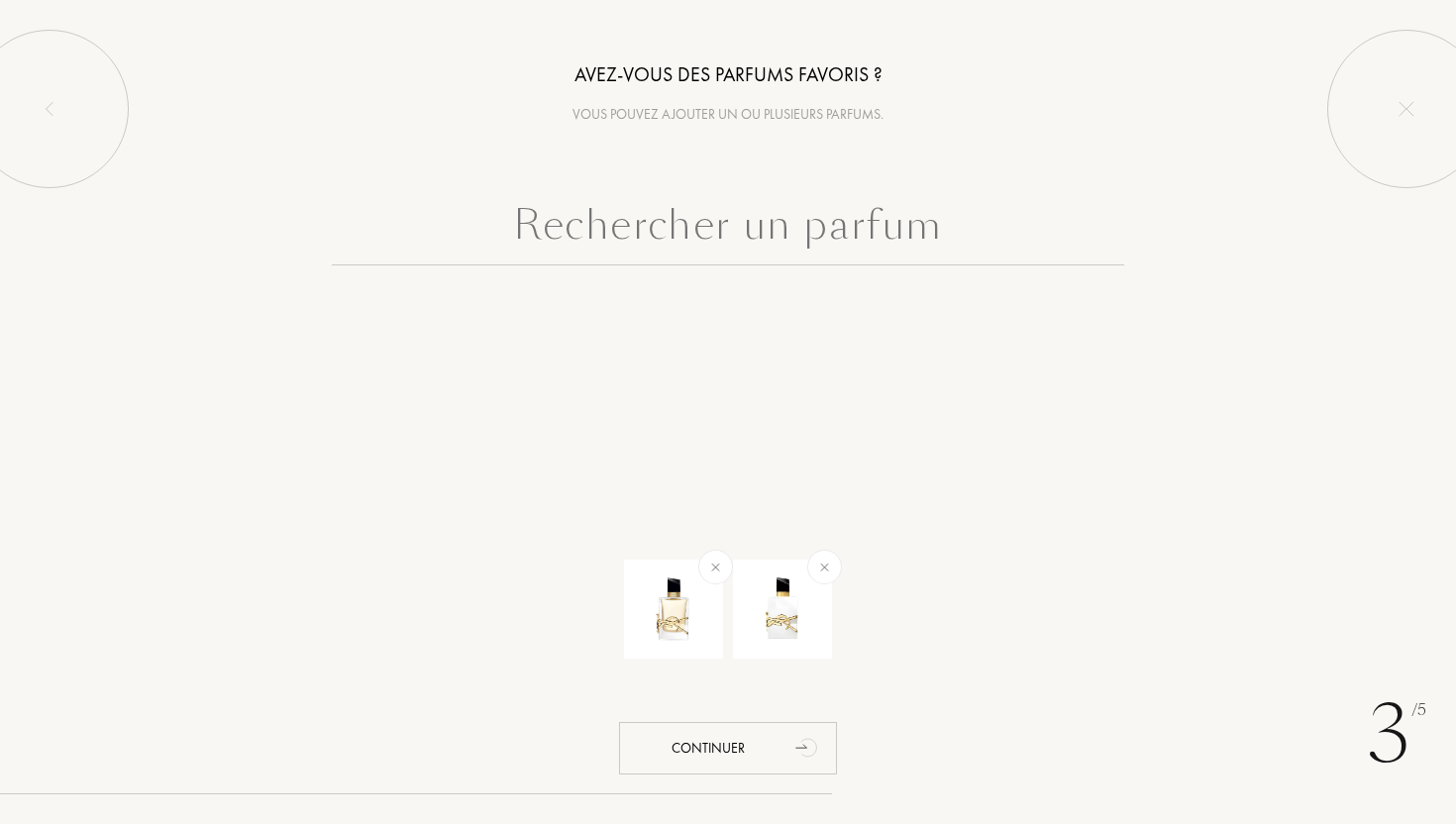 scroll, scrollTop: 0, scrollLeft: 0, axis: both 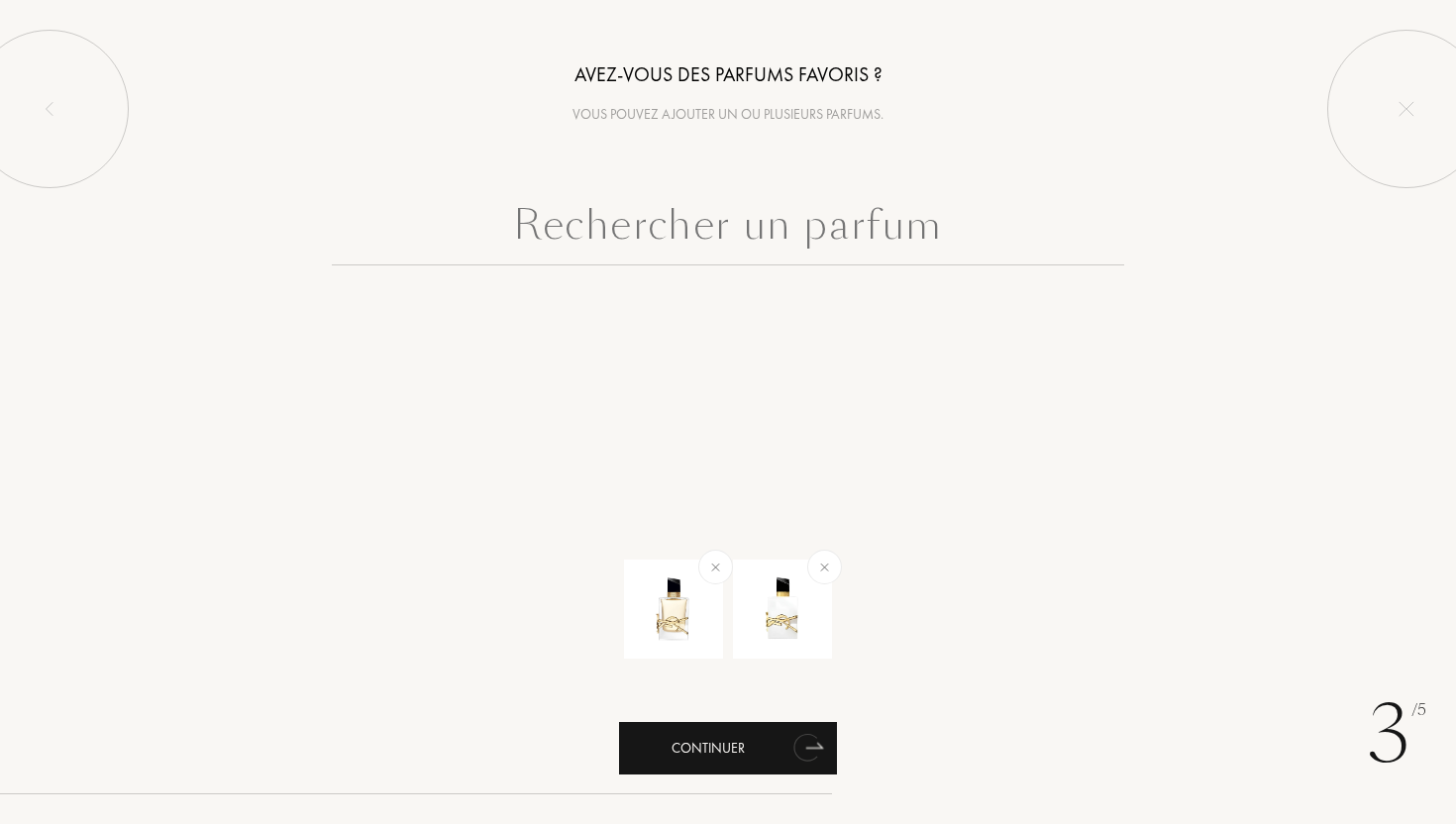 click on "Continuer" at bounding box center (728, 748) 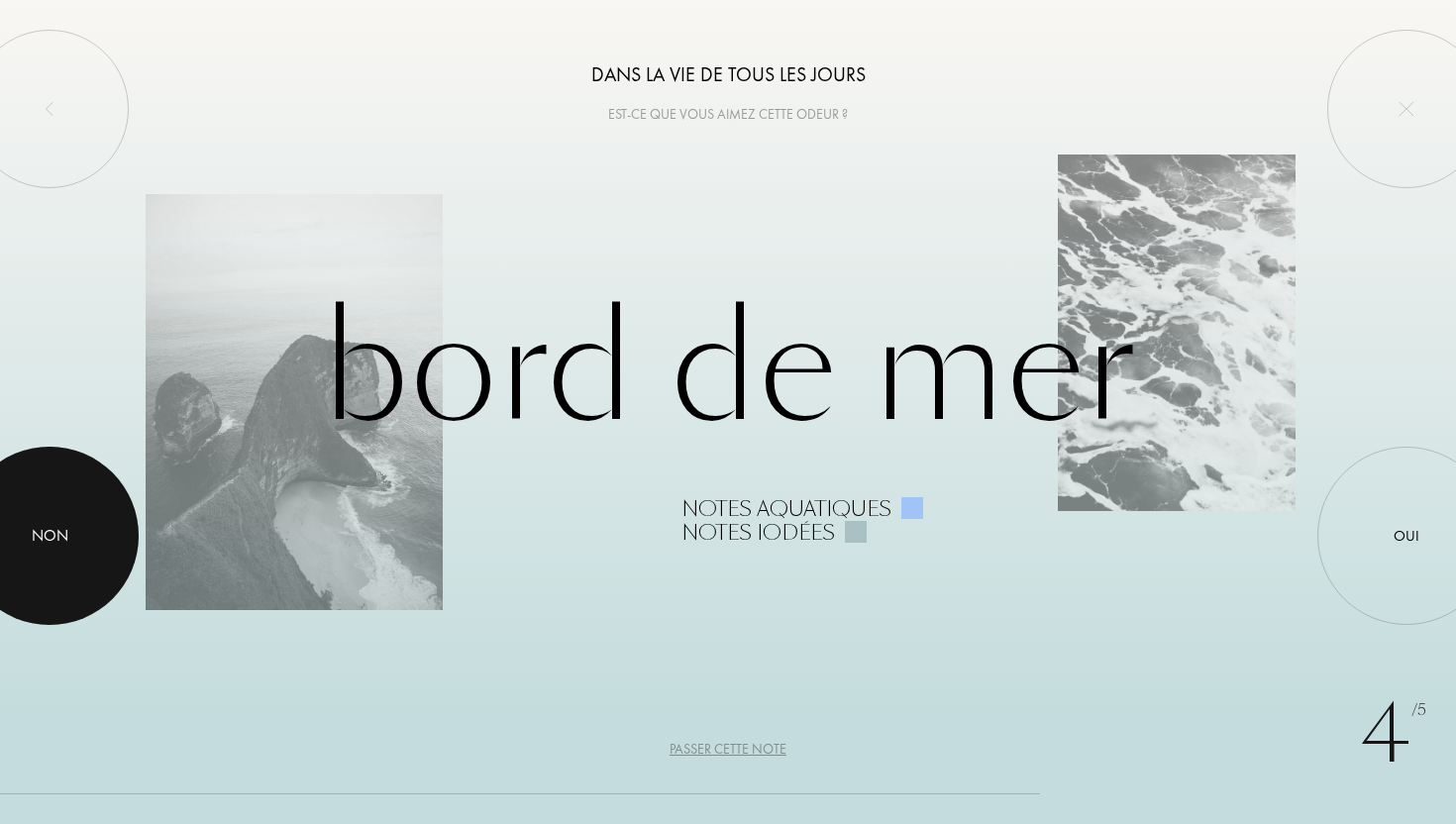 click on "Non" at bounding box center (50, 536) 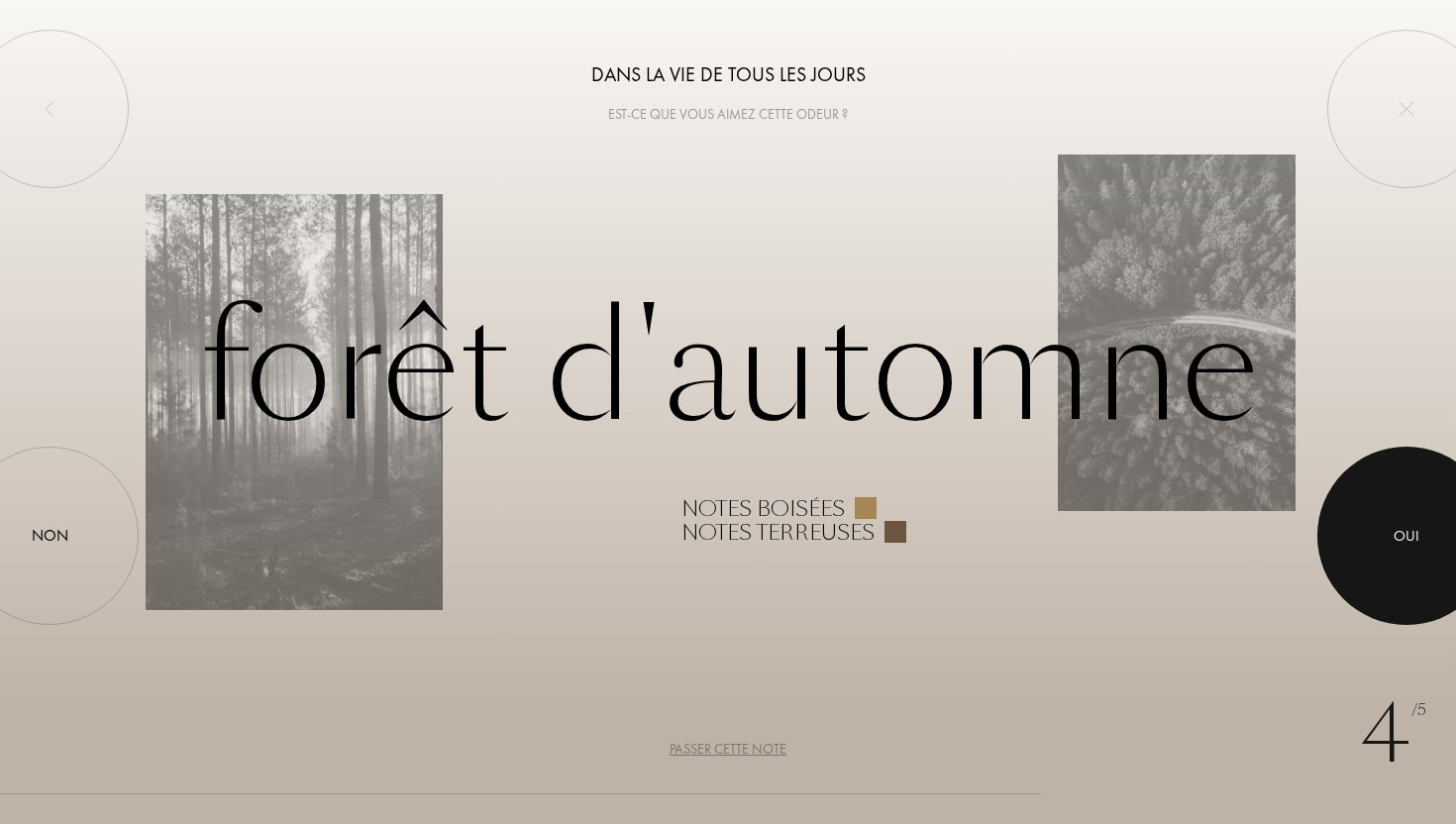 click on "Oui" at bounding box center (1406, 536) 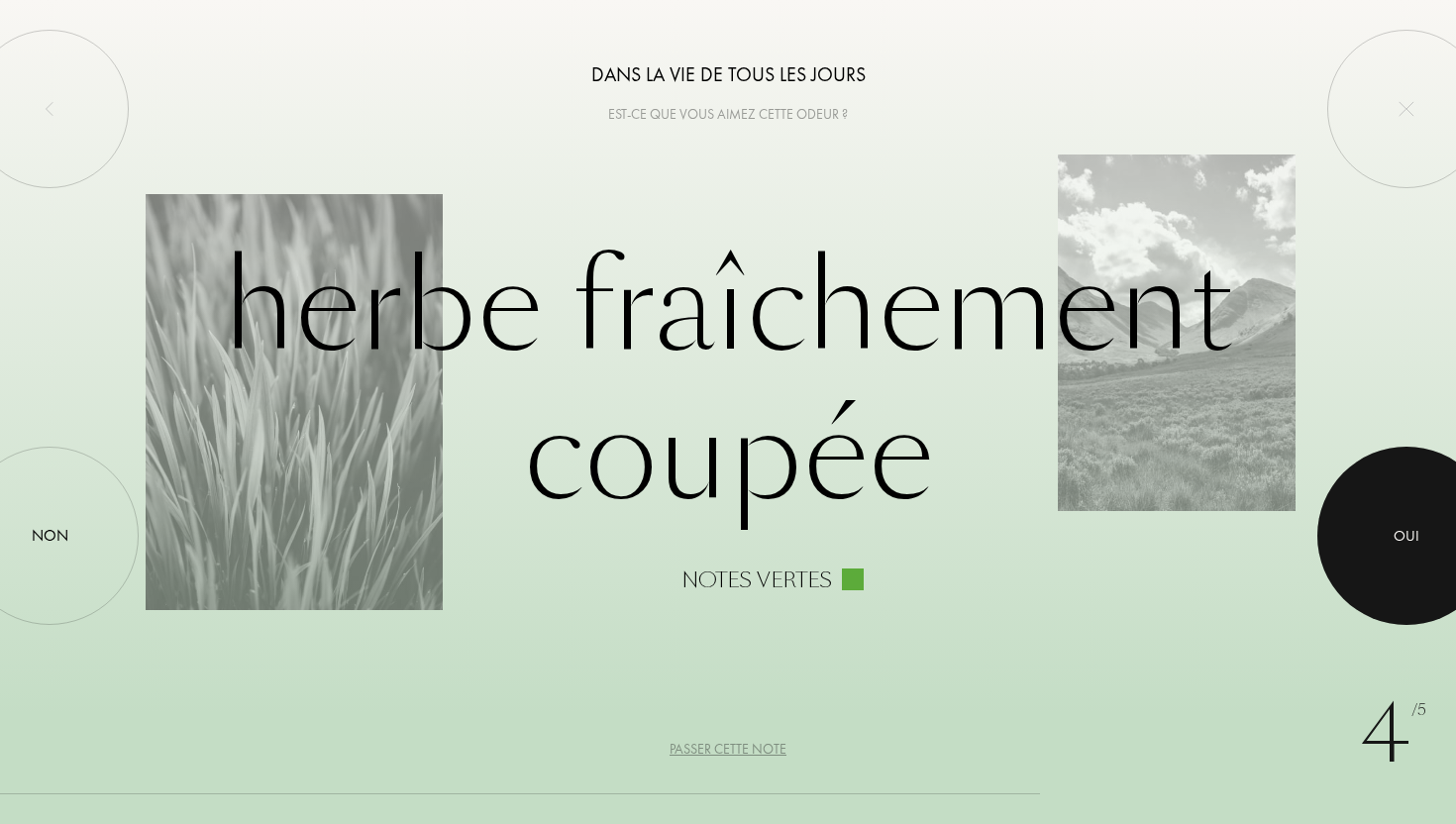 click at bounding box center (1406, 536) 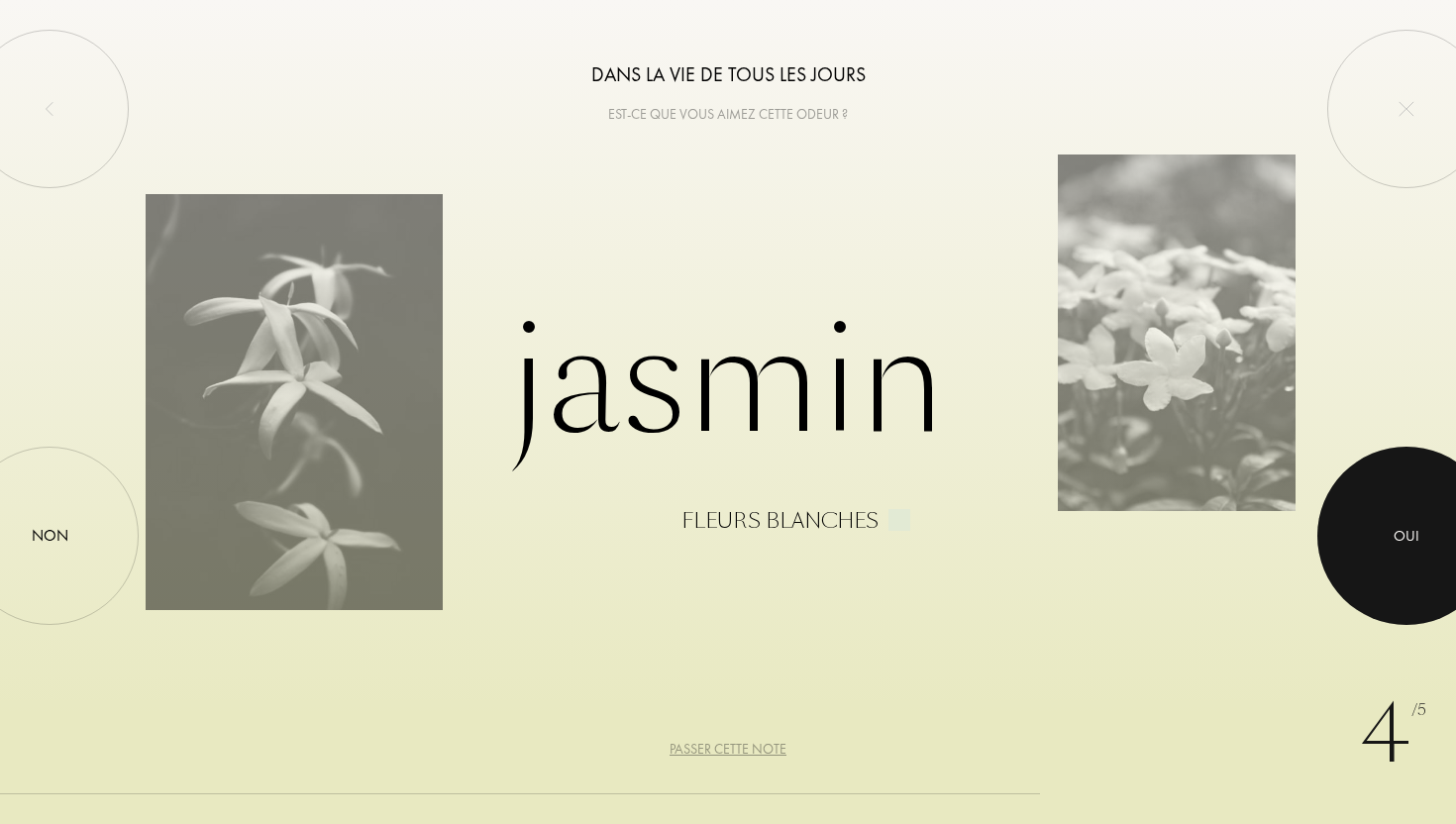 click at bounding box center [1406, 536] 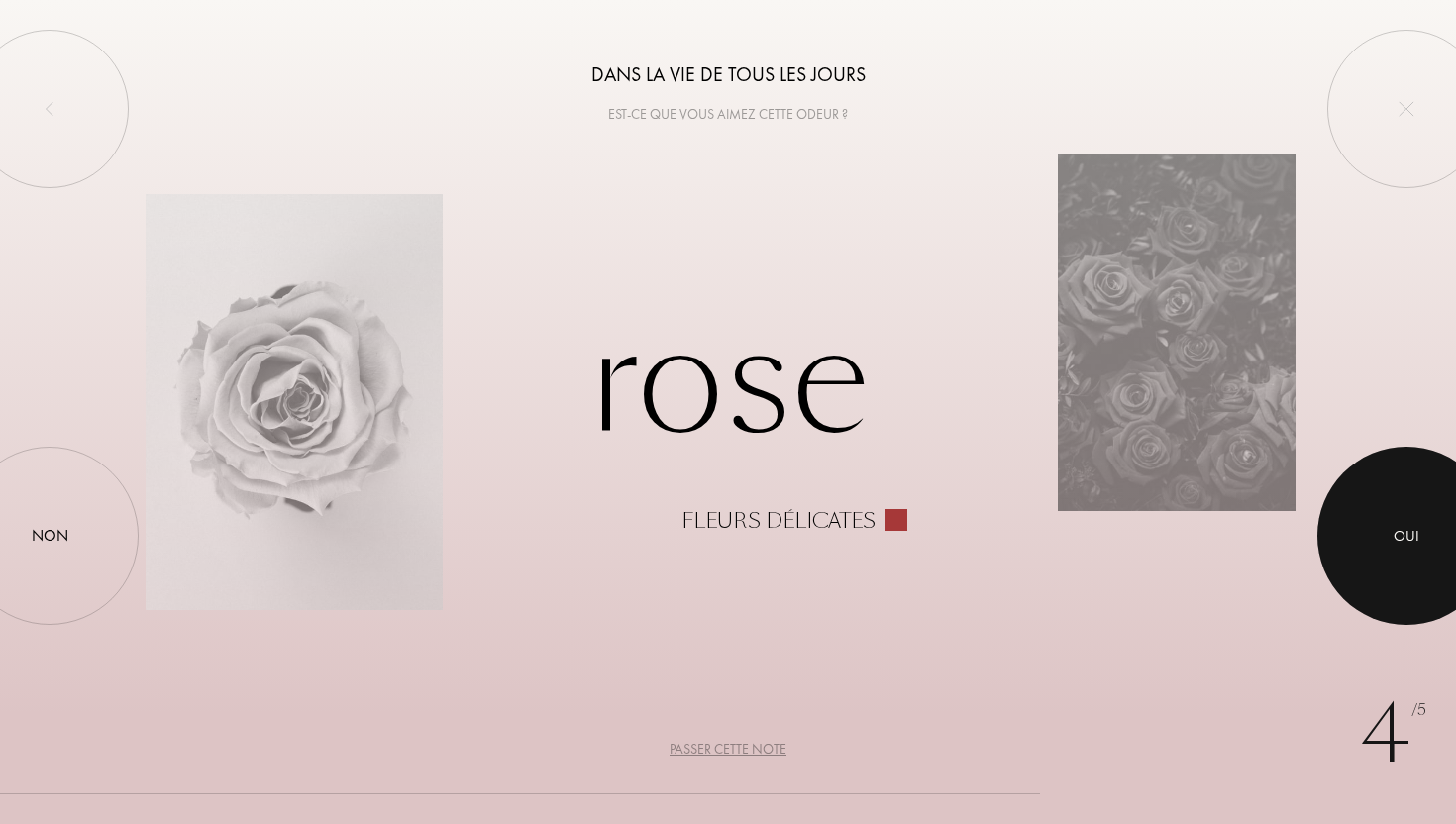 click at bounding box center [1406, 536] 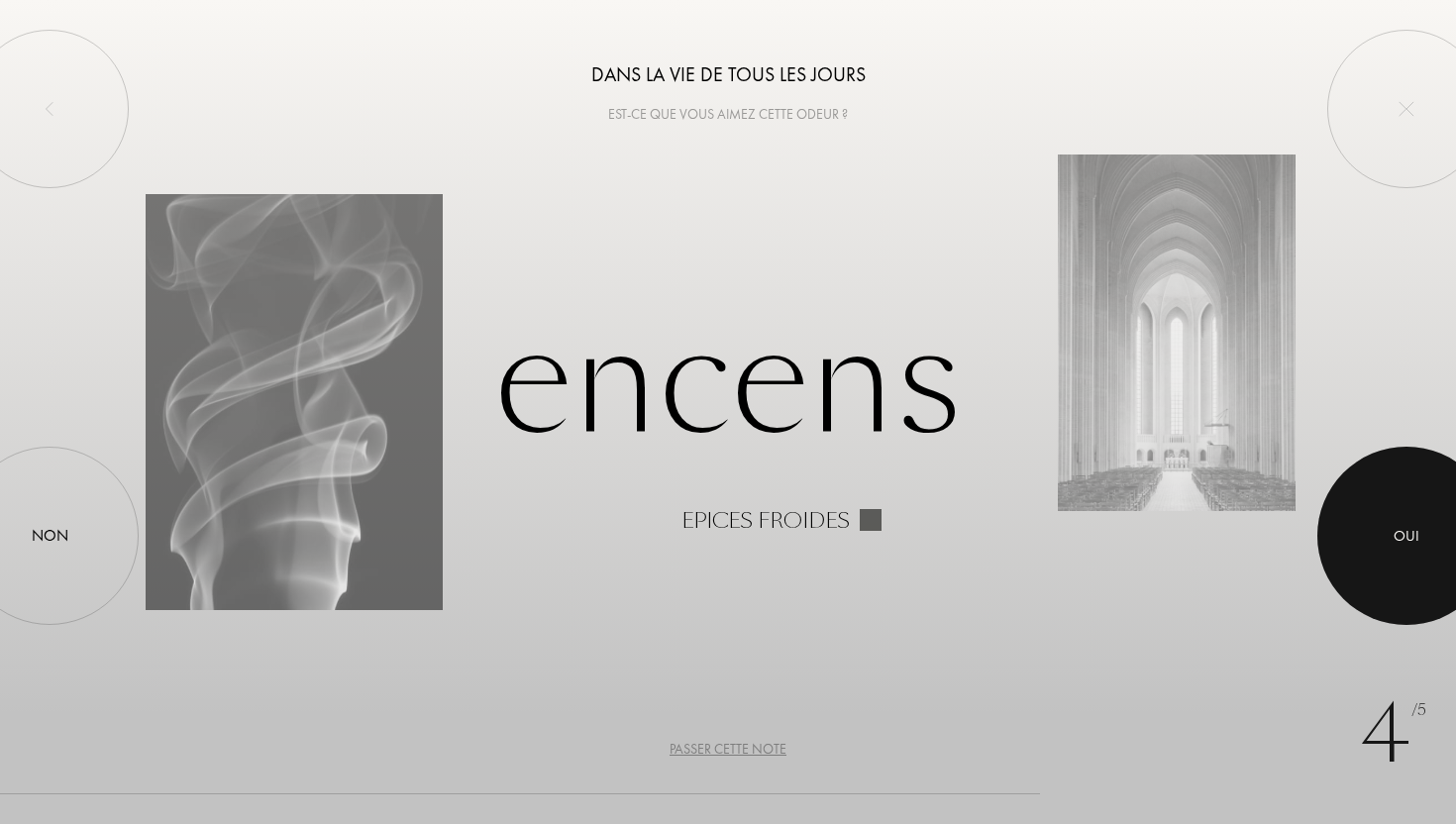 click on "Oui" at bounding box center (1406, 536) 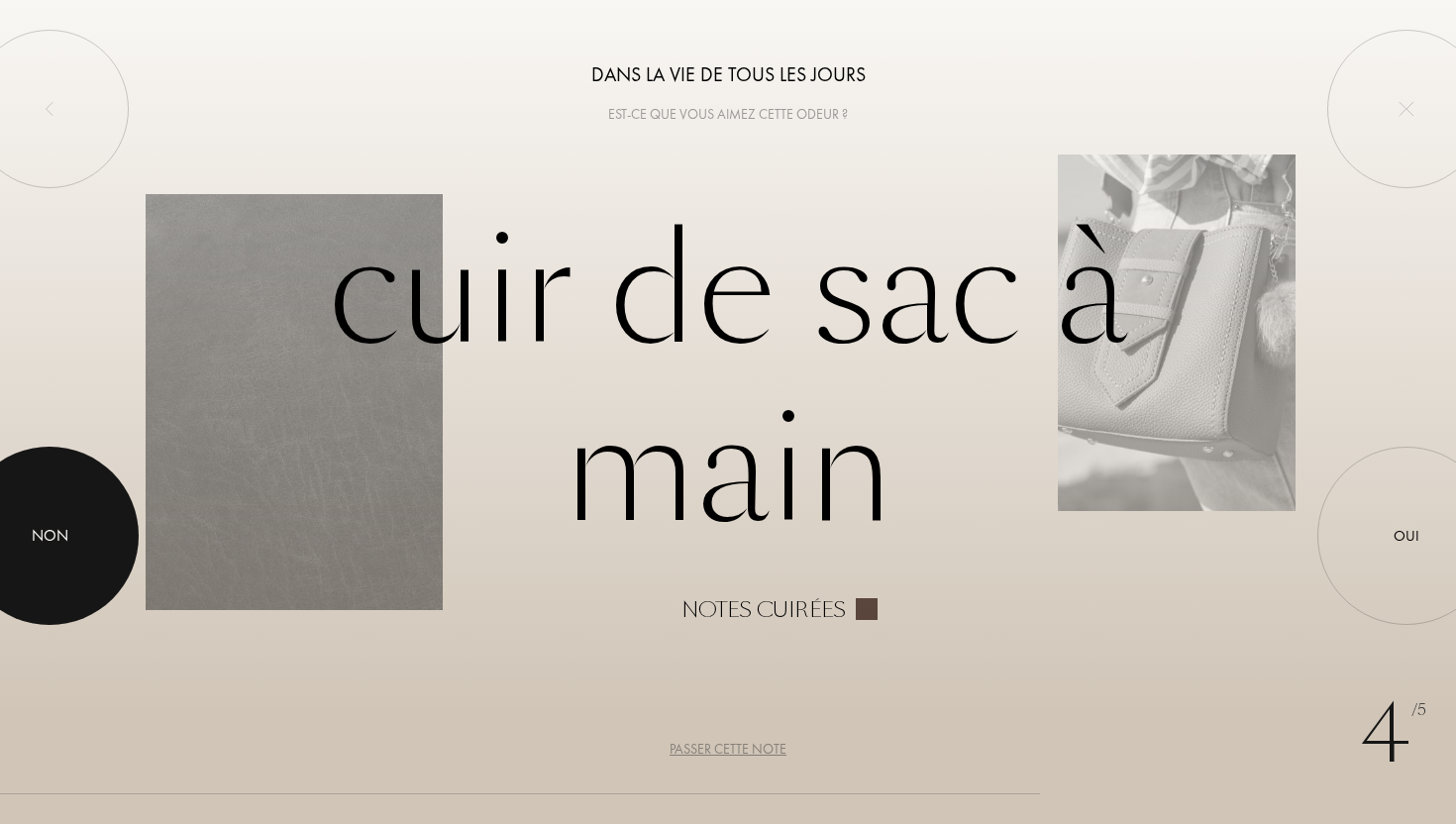 click on "Non" at bounding box center (50, 536) 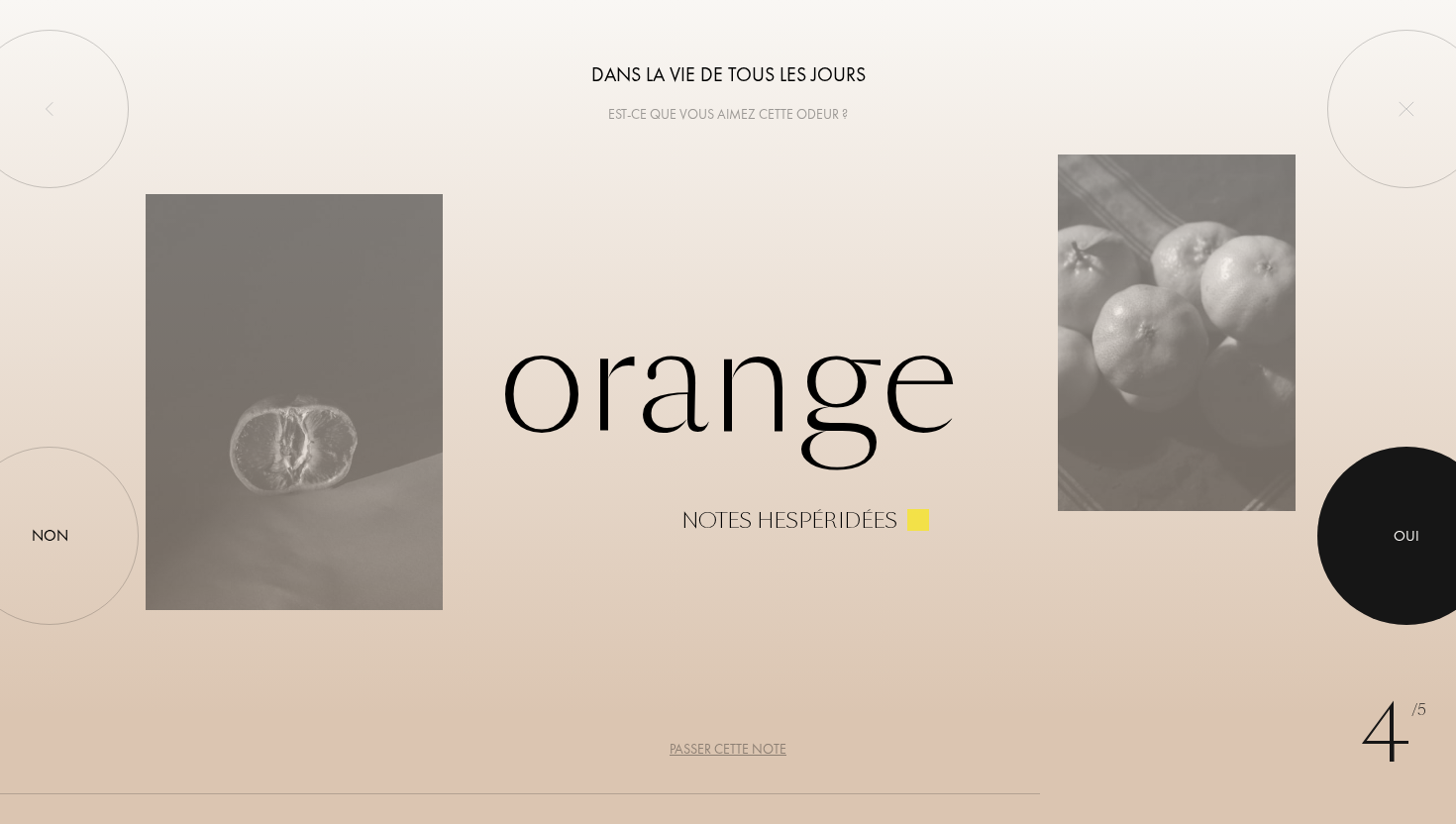 click at bounding box center (1406, 536) 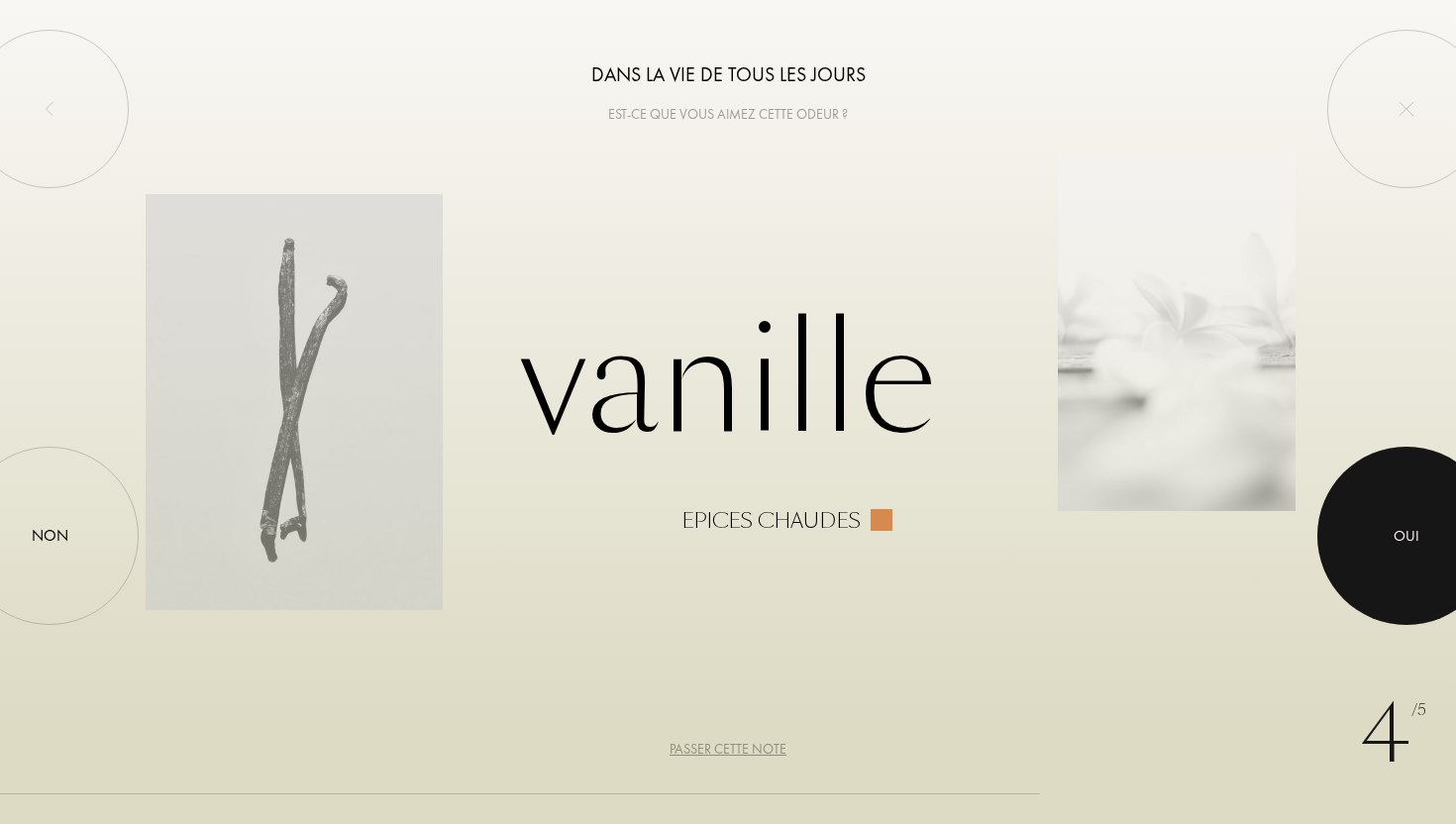 click at bounding box center (1406, 536) 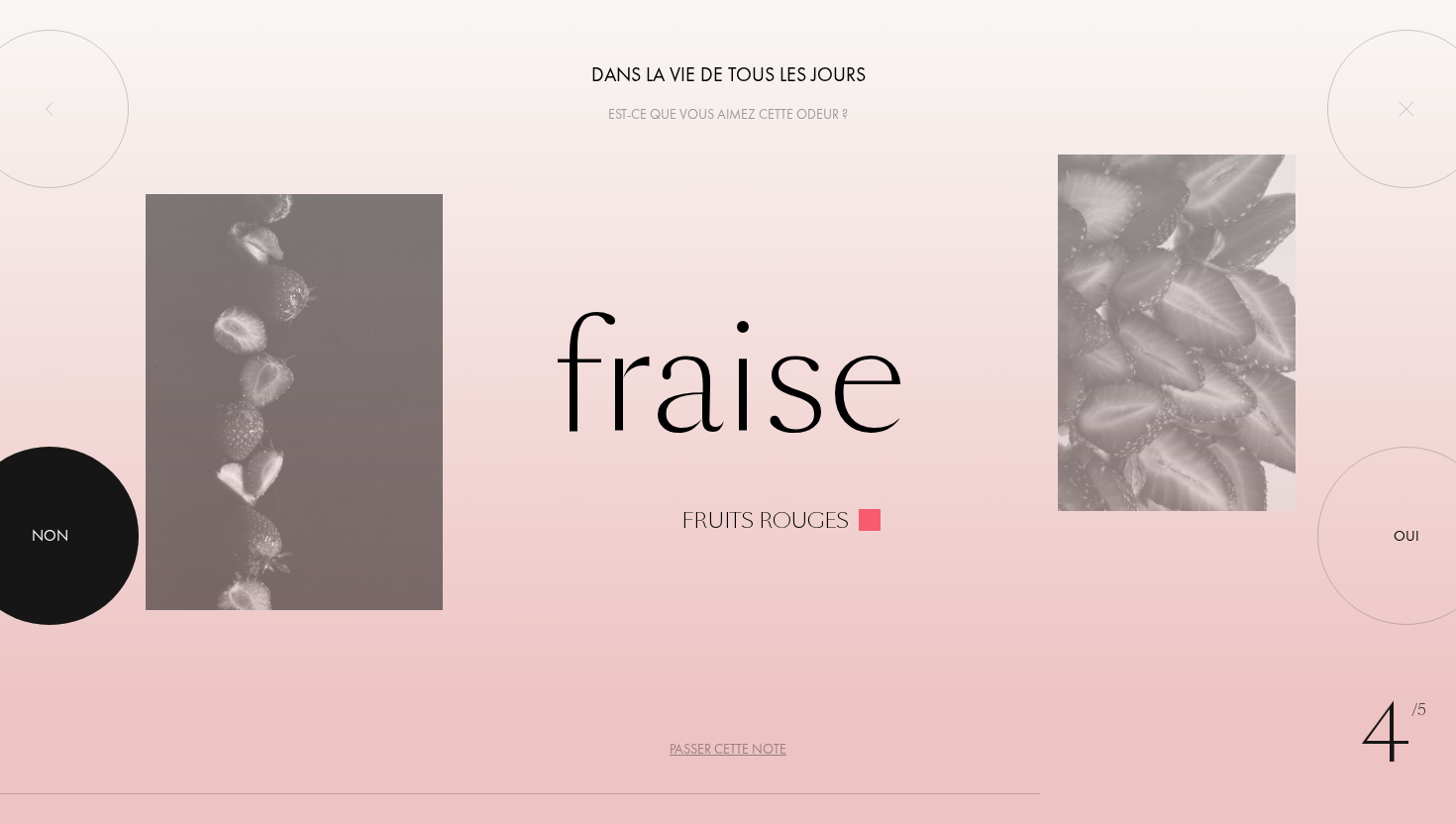 click on "Non" at bounding box center (50, 536) 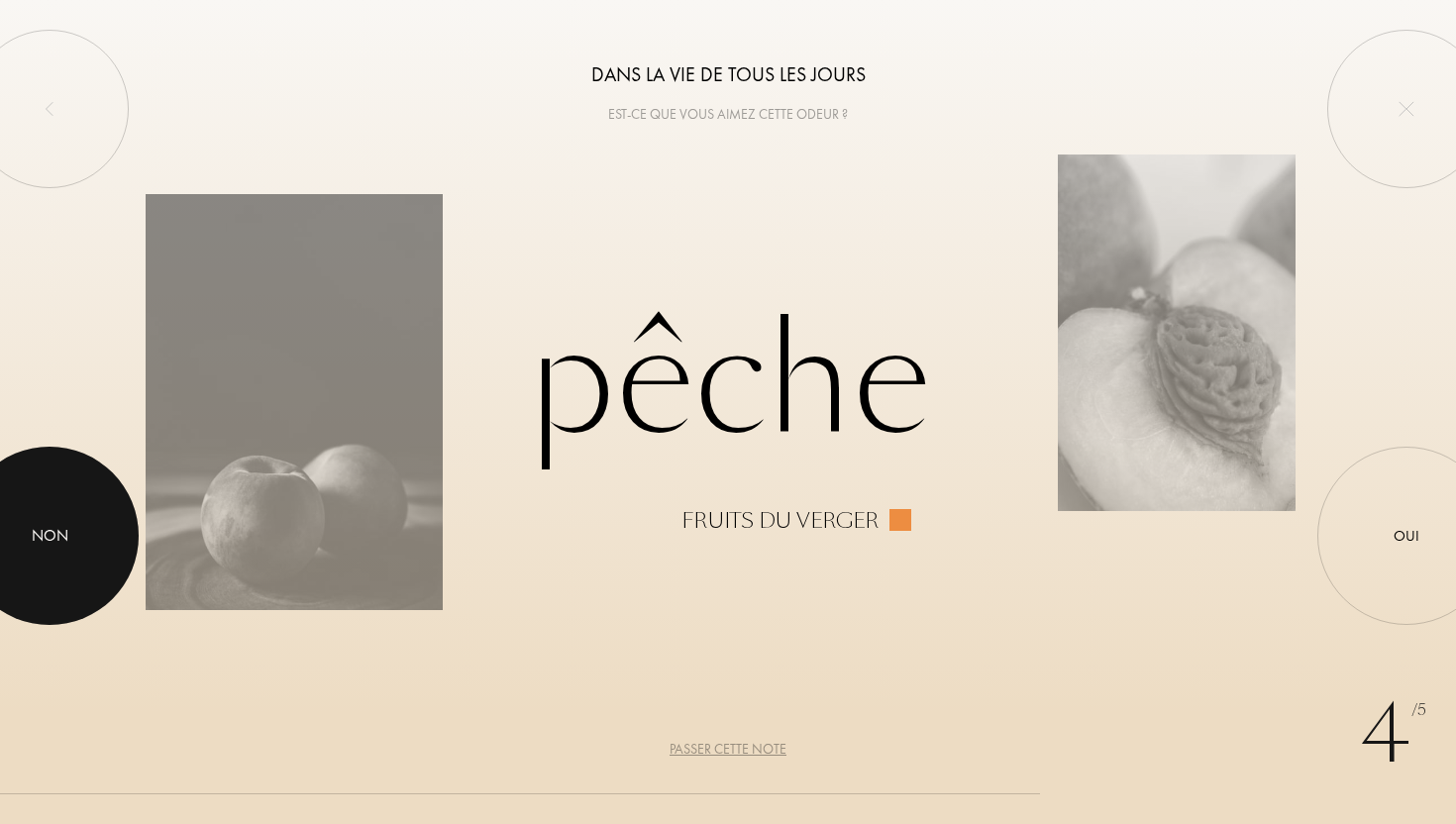 click on "Non" at bounding box center (50, 536) 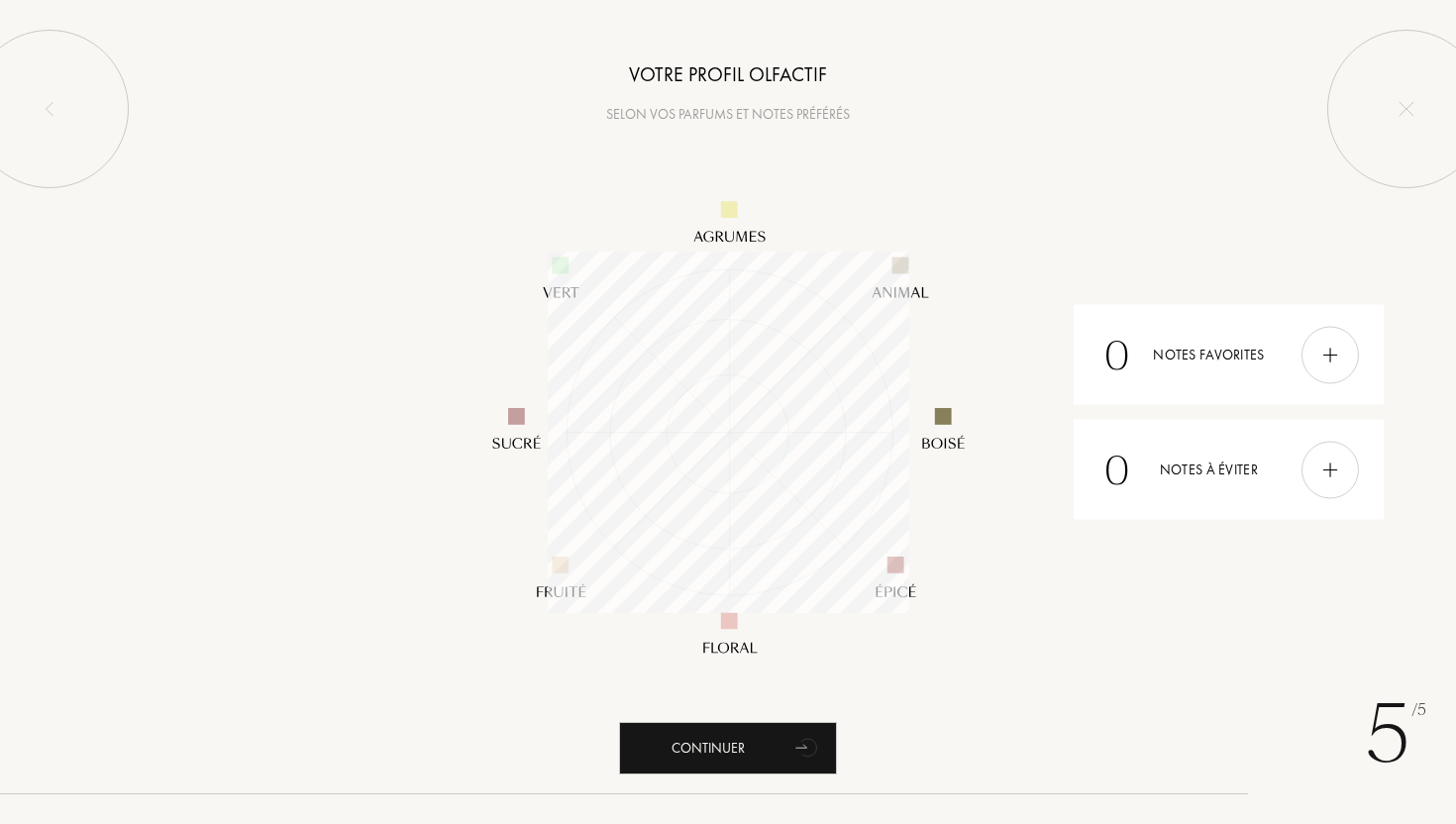 scroll, scrollTop: 990023, scrollLeft: 990115, axis: both 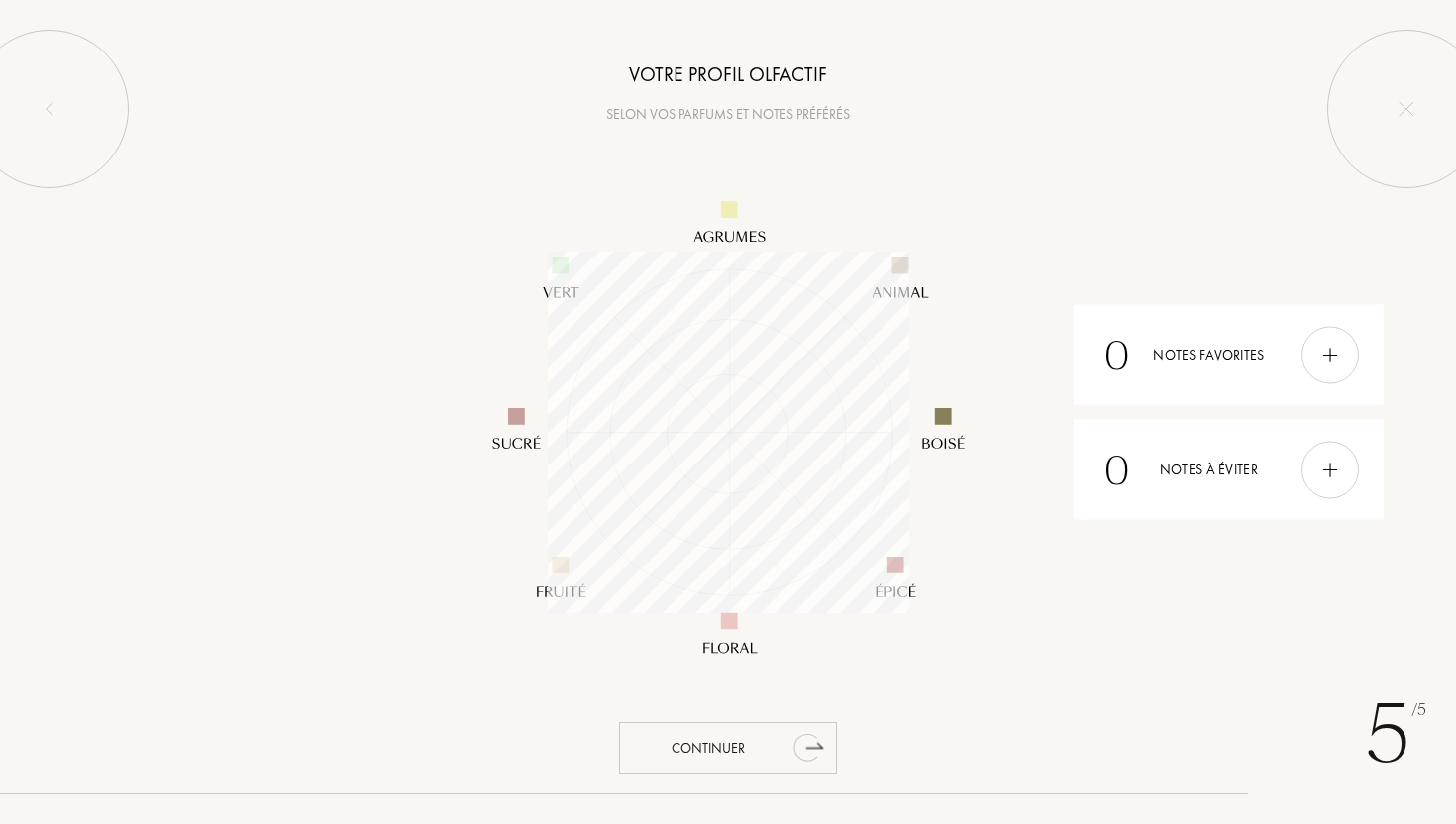 click on "Continuer" at bounding box center (728, 748) 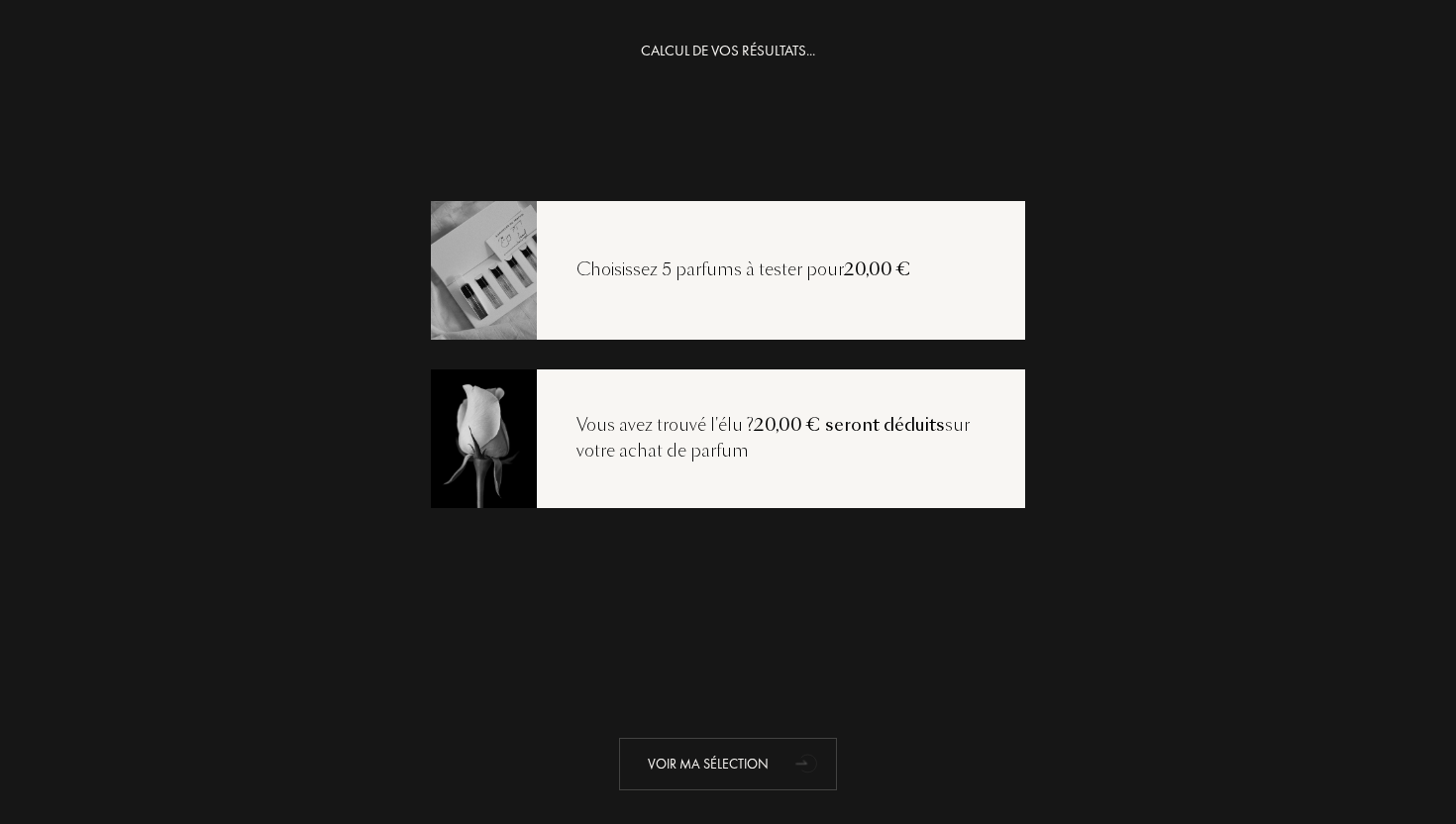click on "Voir ma sélection" at bounding box center [728, 764] 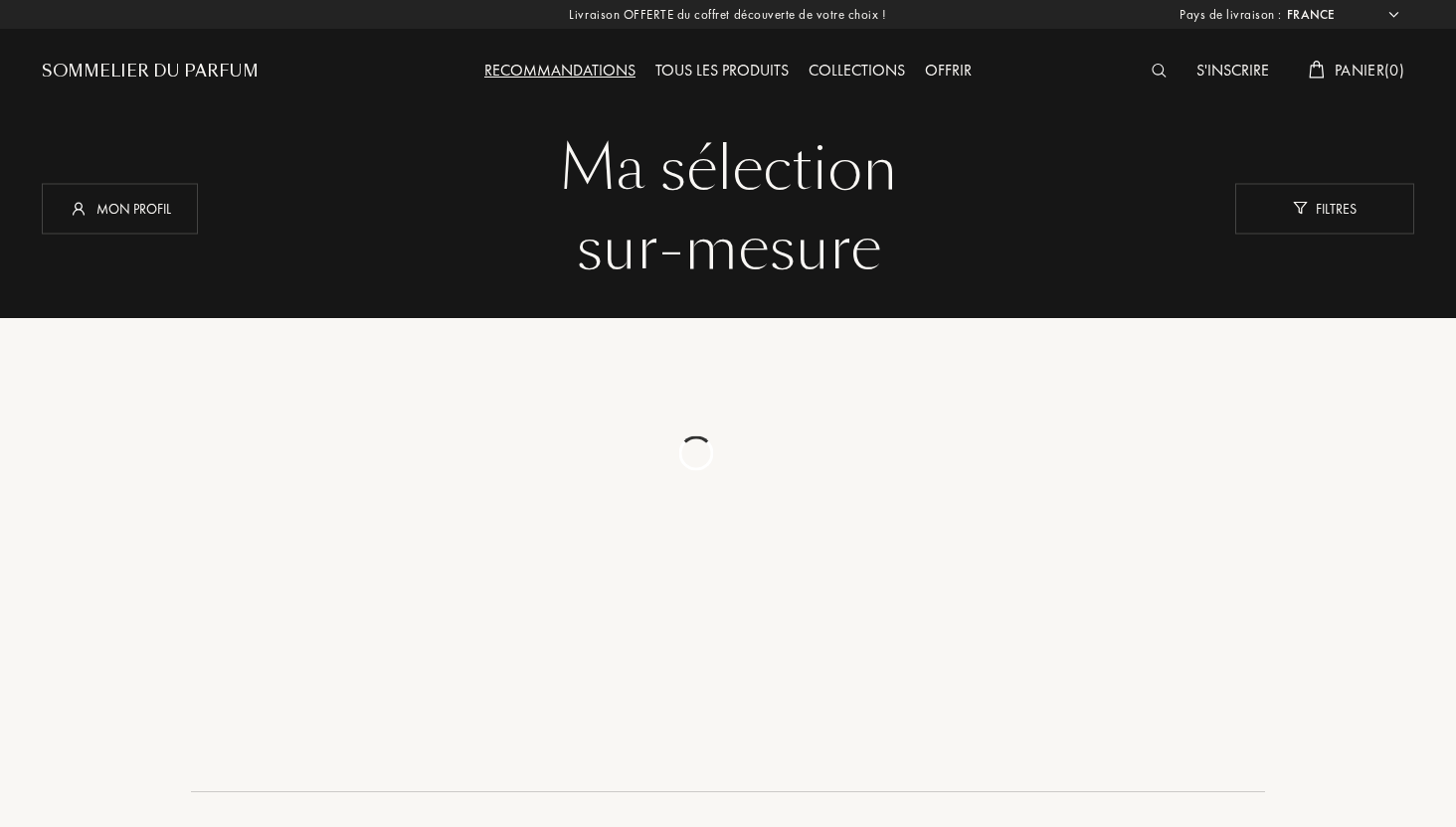 select on "FR" 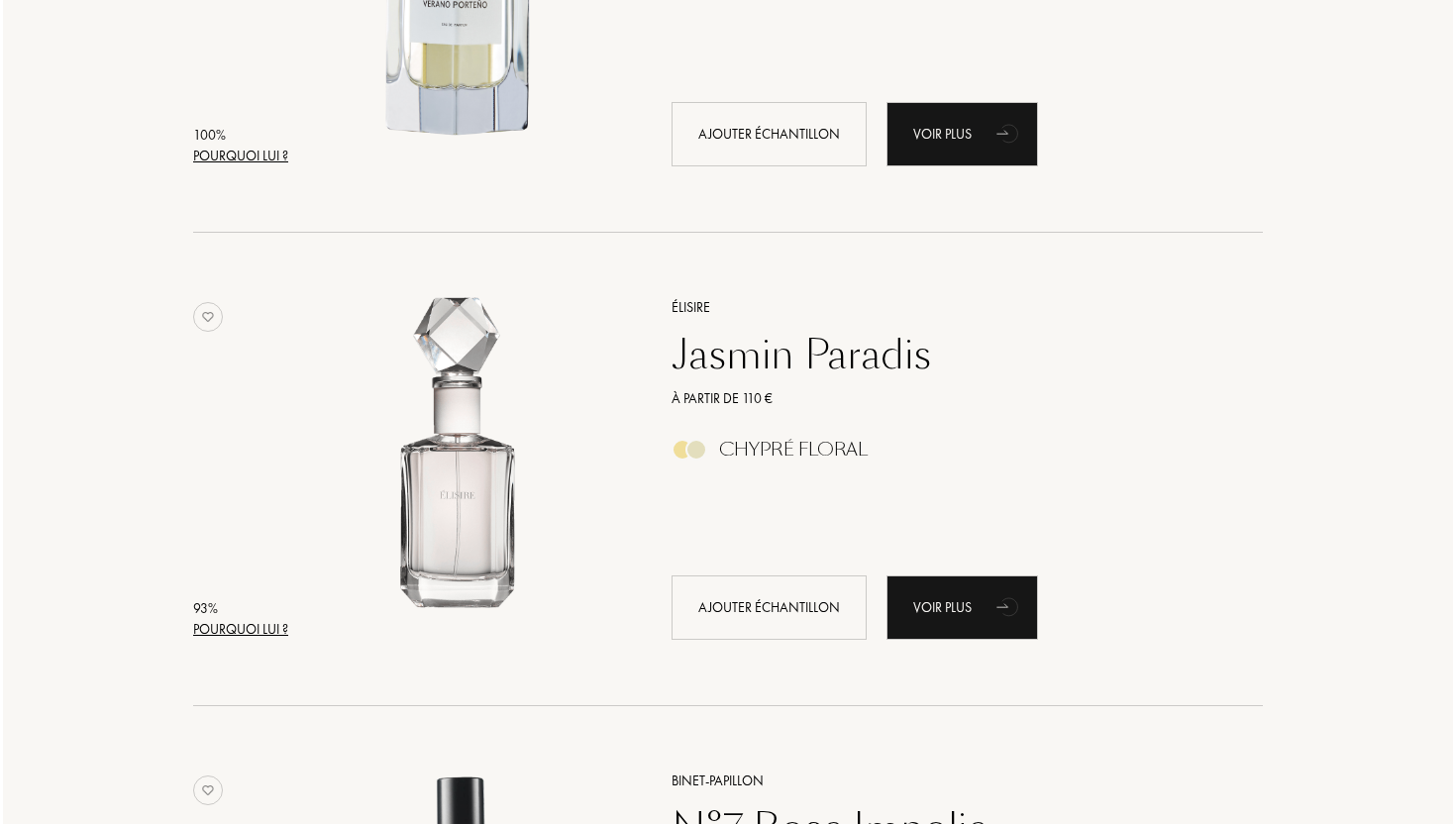 scroll, scrollTop: 0, scrollLeft: 0, axis: both 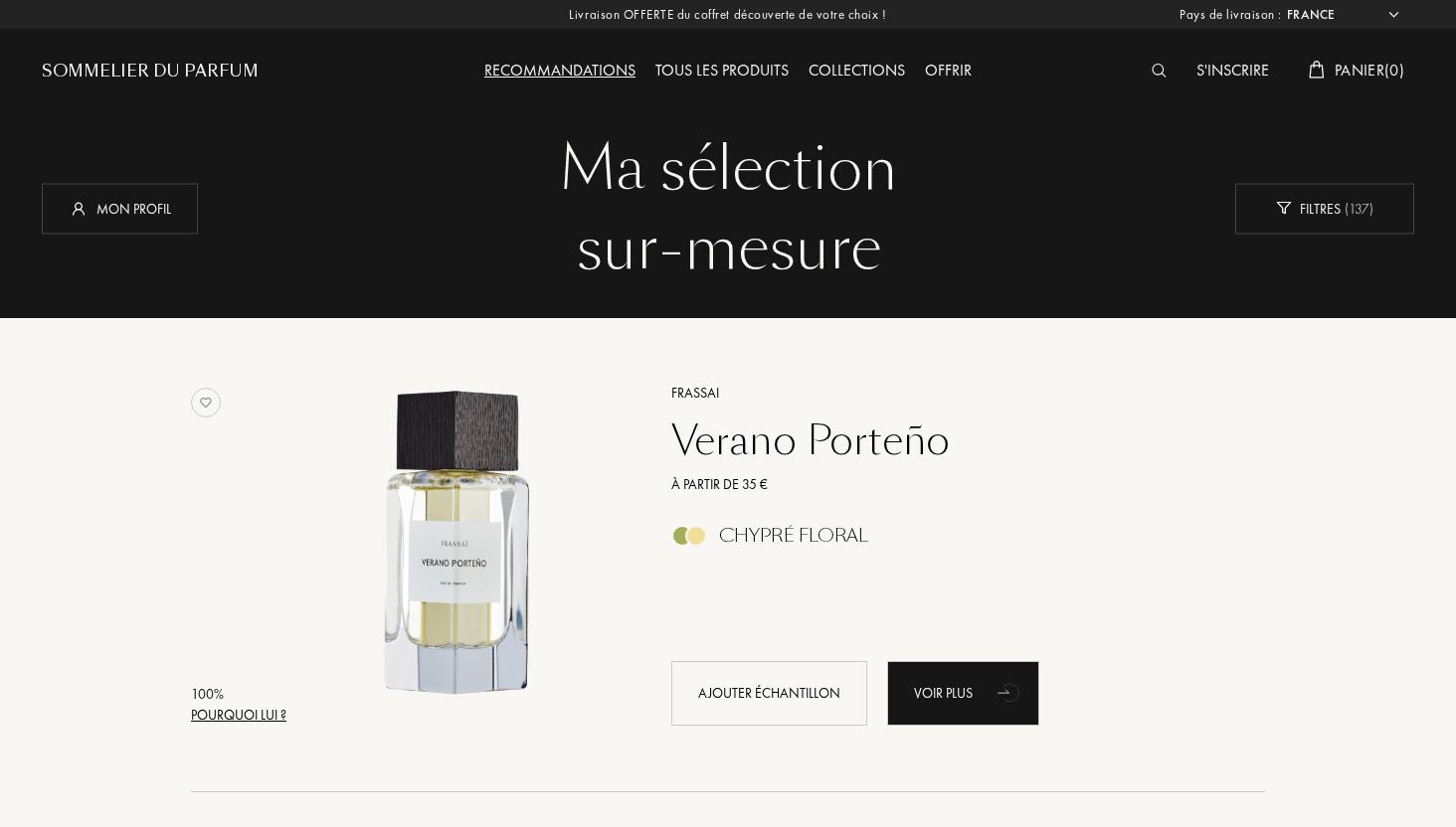click on "Pourquoi lui ?" at bounding box center (239, 715) 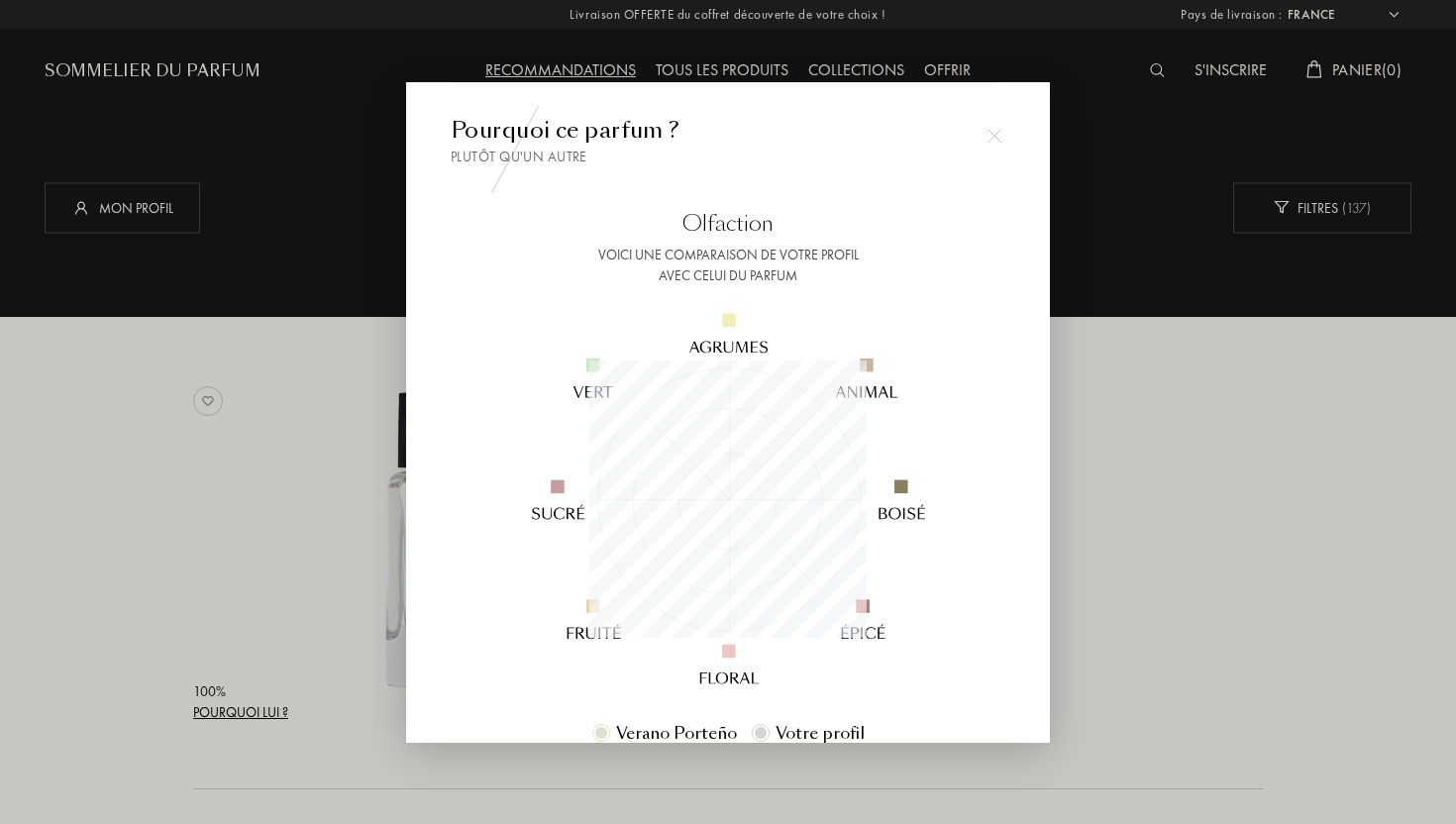 scroll, scrollTop: 990107, scrollLeft: 990199, axis: both 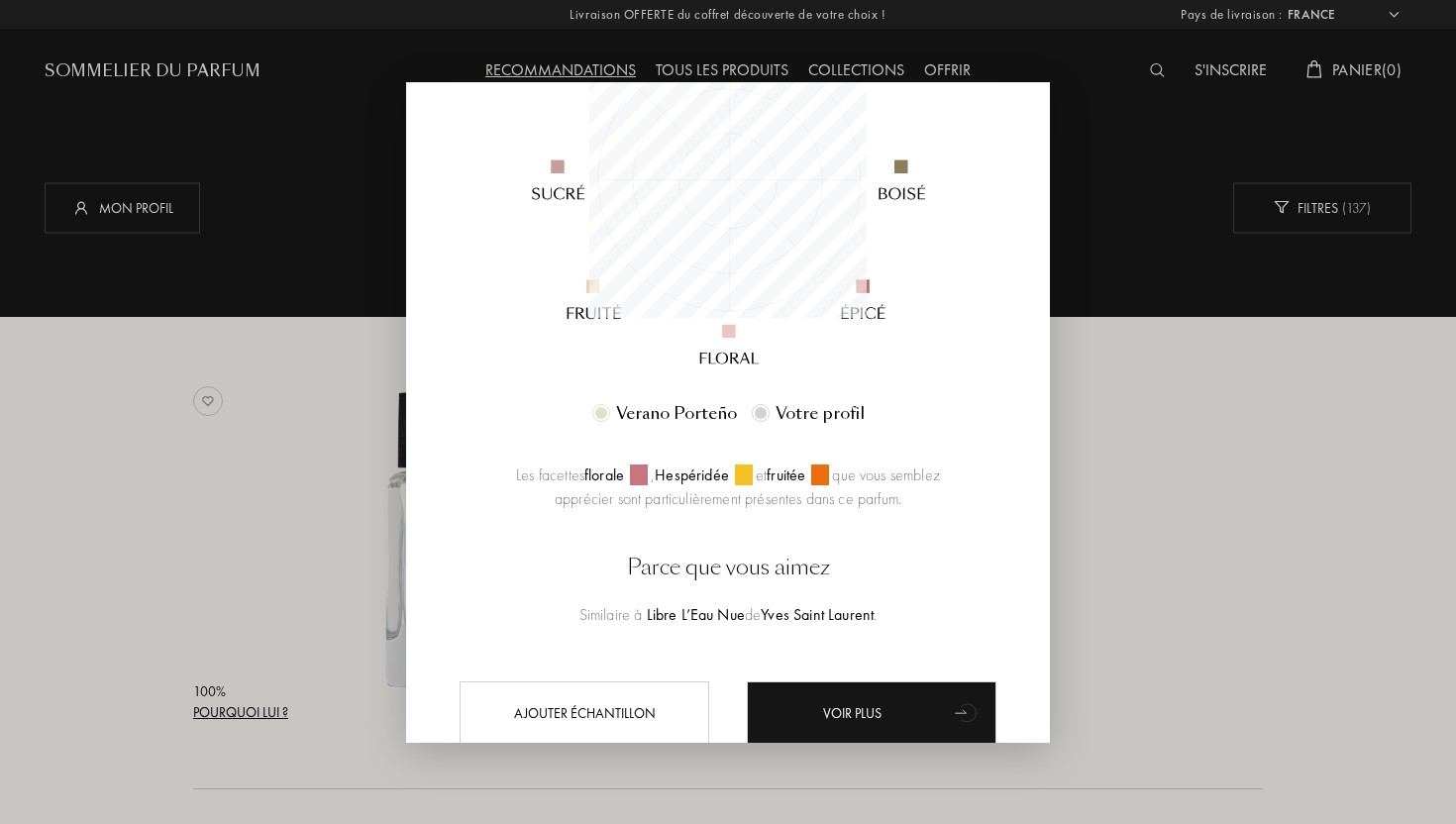 click at bounding box center (728, 412) 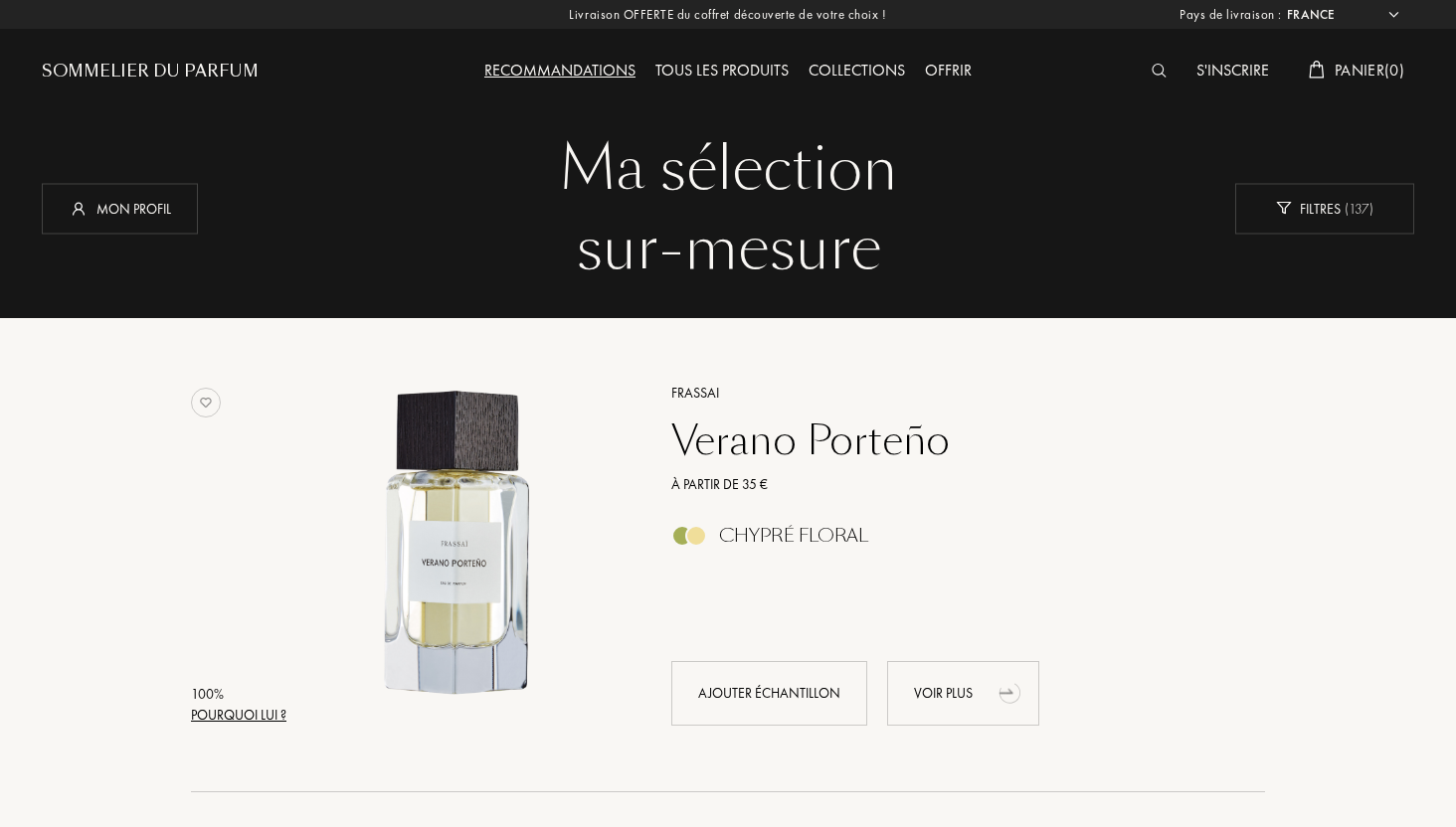 click on "Voir plus" at bounding box center (963, 693) 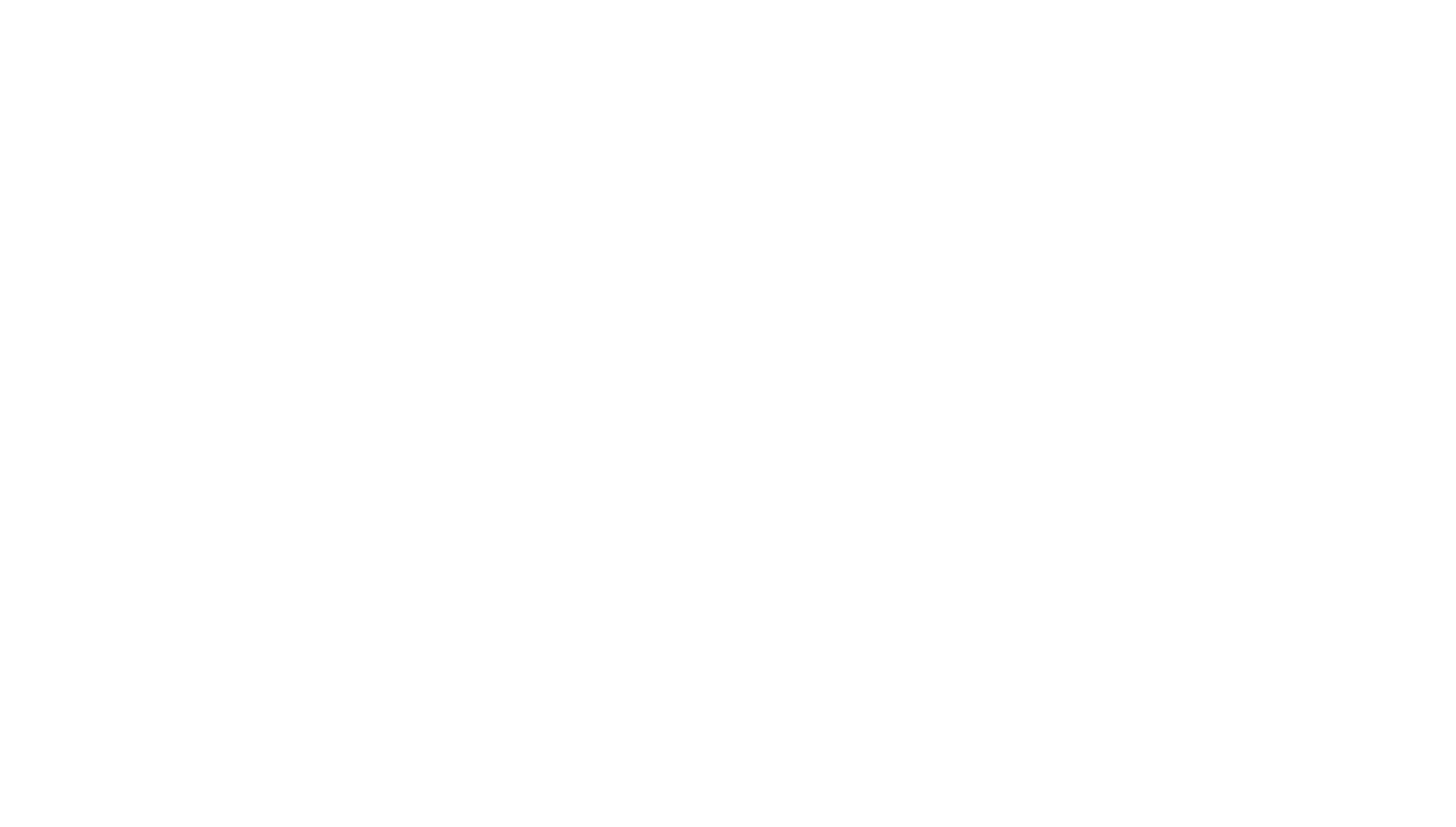 select on "FR" 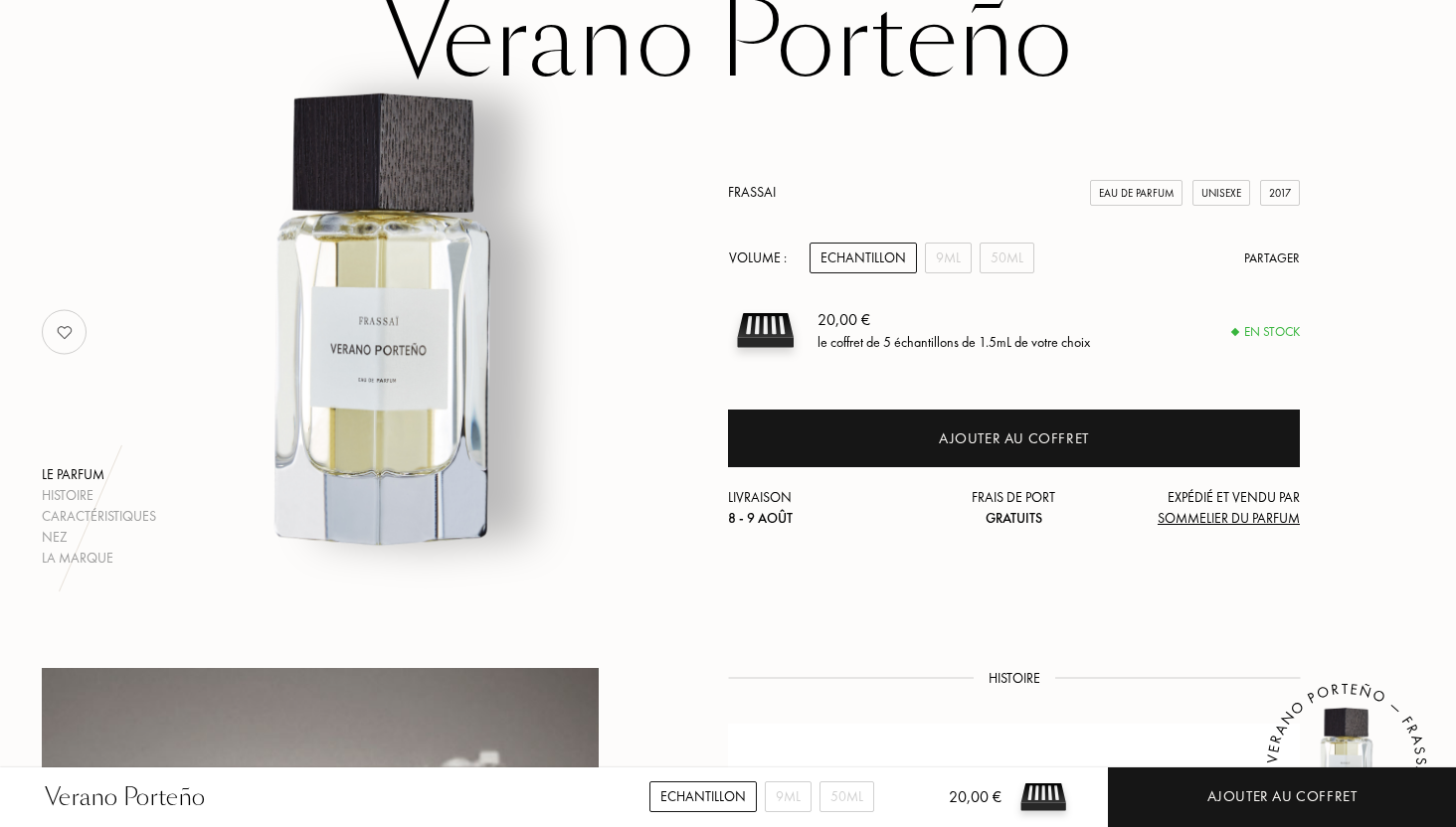 scroll, scrollTop: 0, scrollLeft: 0, axis: both 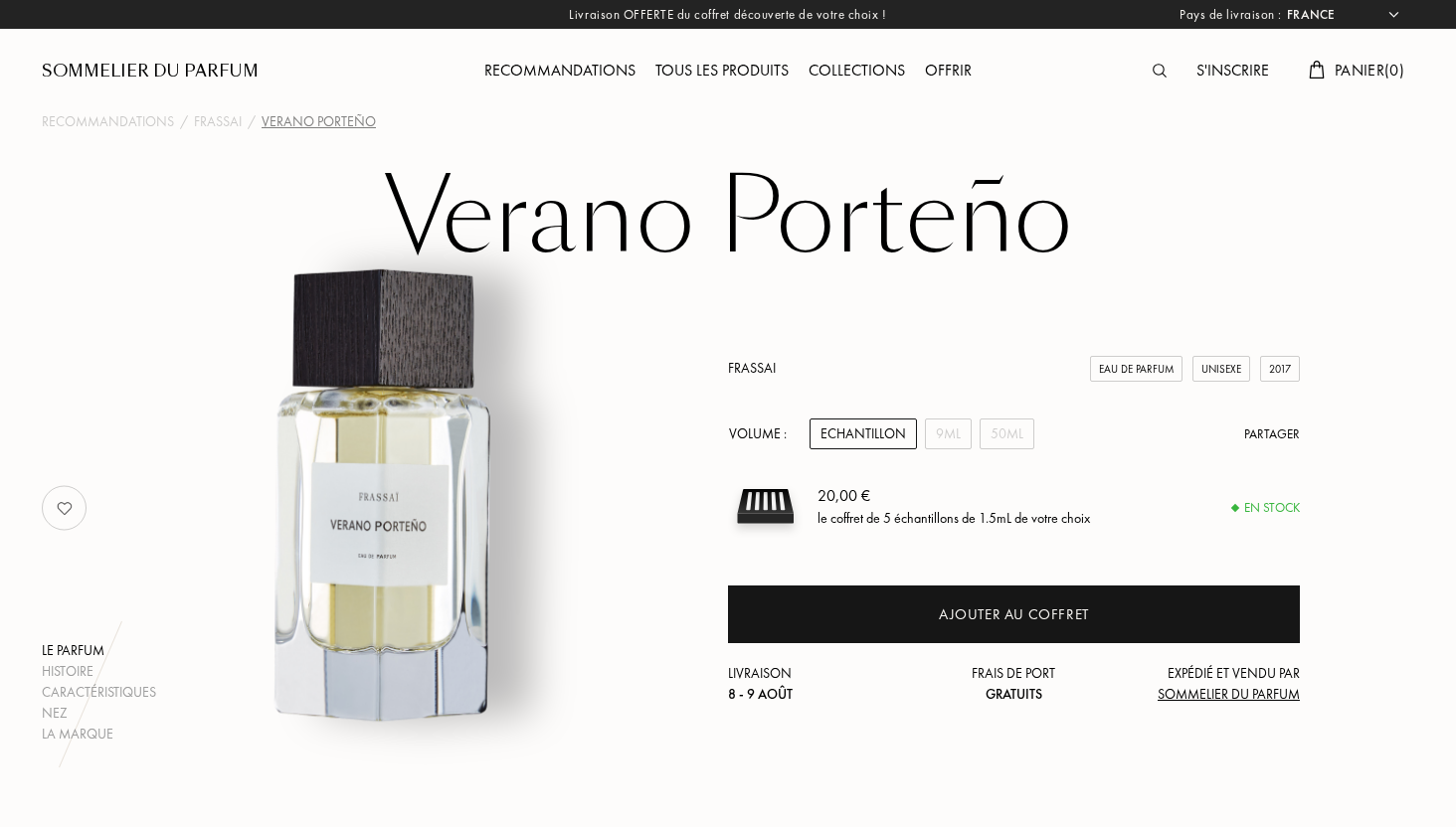 click on "Frassai Eau de Parfum Unisexe 2017 Volume : Echantillon 9mL 50mL Partager 20,00 € le coffret de 5 échantillons de 1.5mL de votre choix En stock Ajouter au coffret Livraison [DATE] - [DATE] Frais de port Gratuits Expédié et vendu par Sommelier du Parfum" at bounding box center (1013, 531) 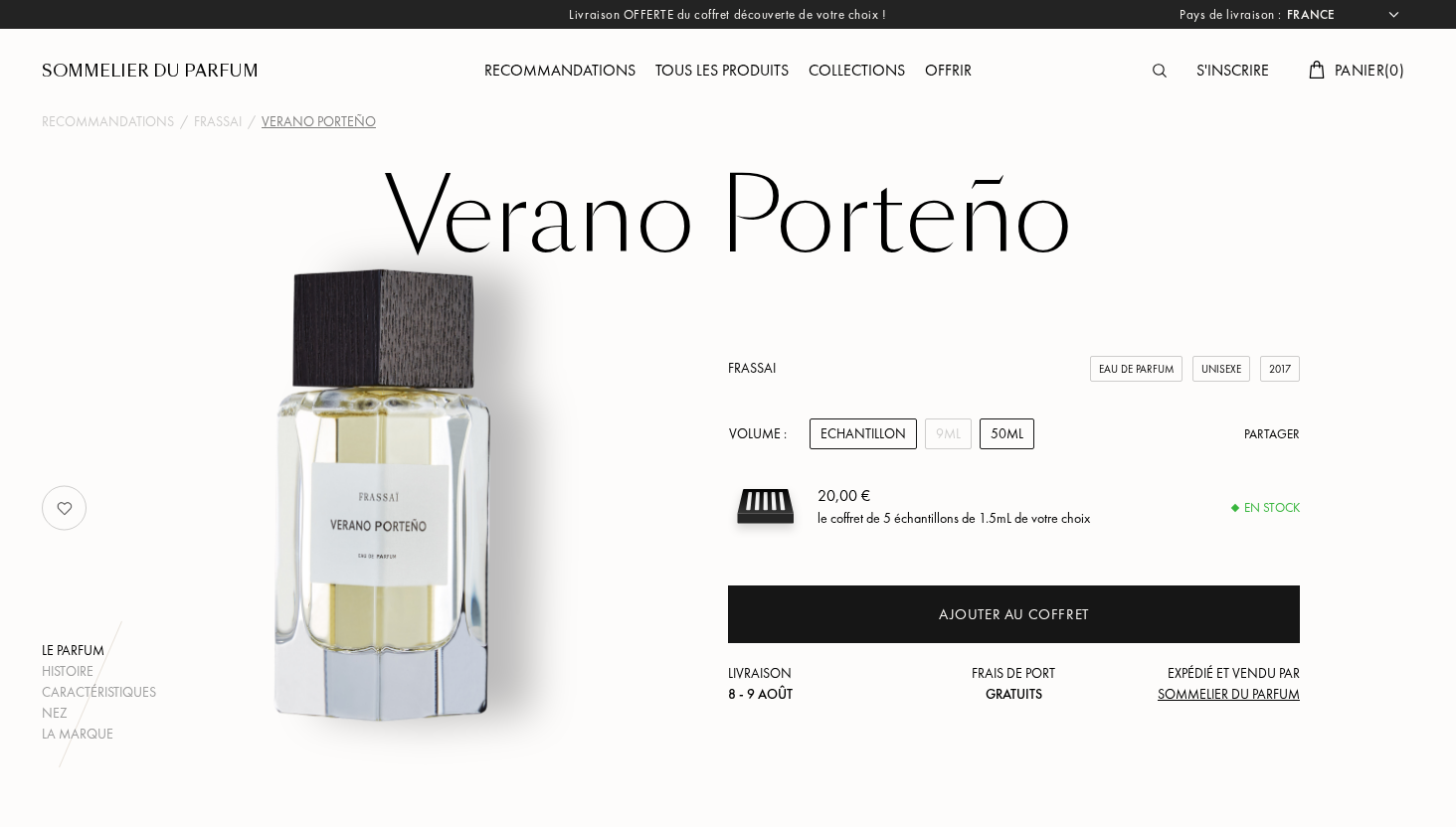 click on "50mL" at bounding box center [1006, 433] 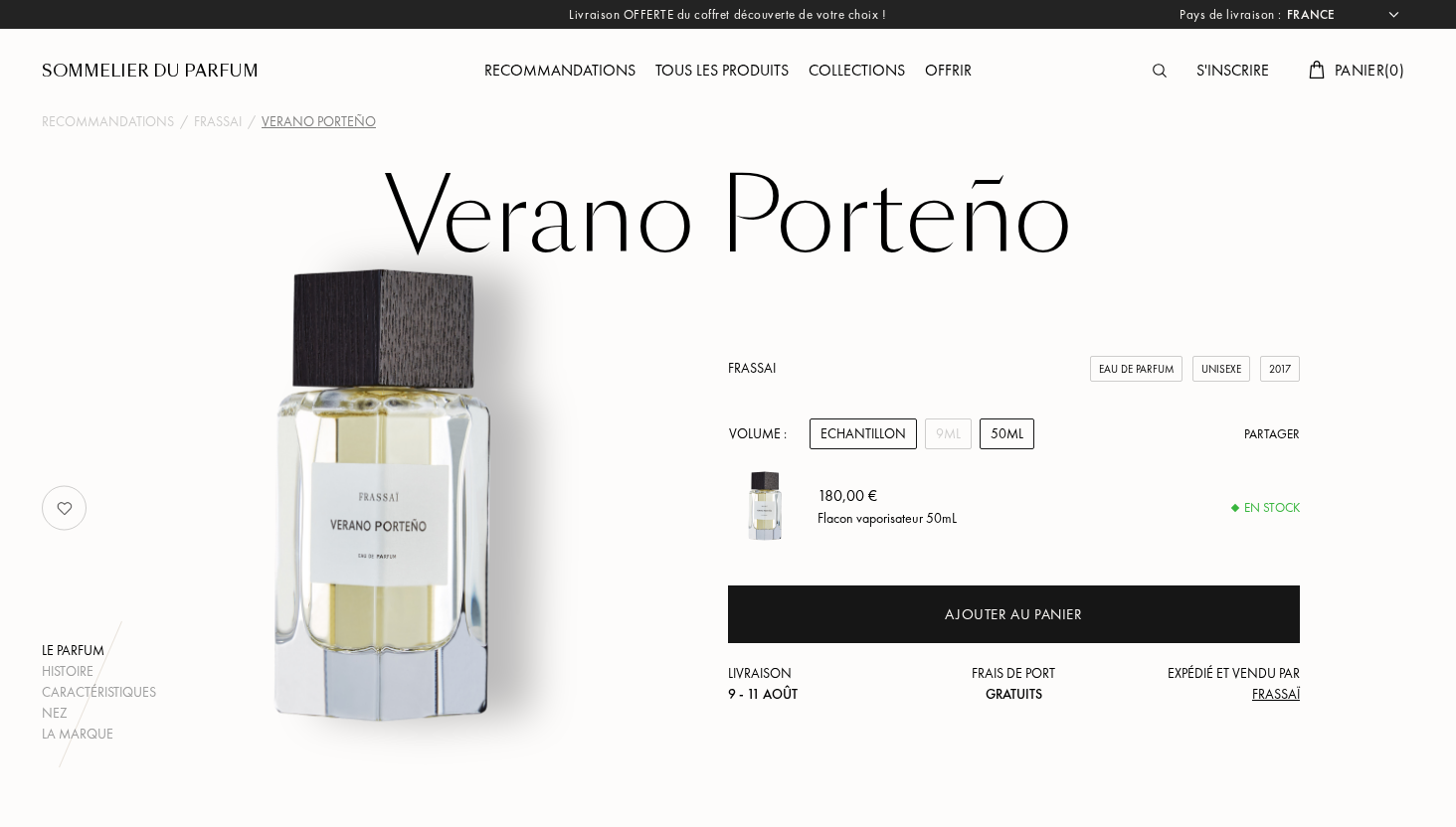 click on "Echantillon" at bounding box center (863, 433) 